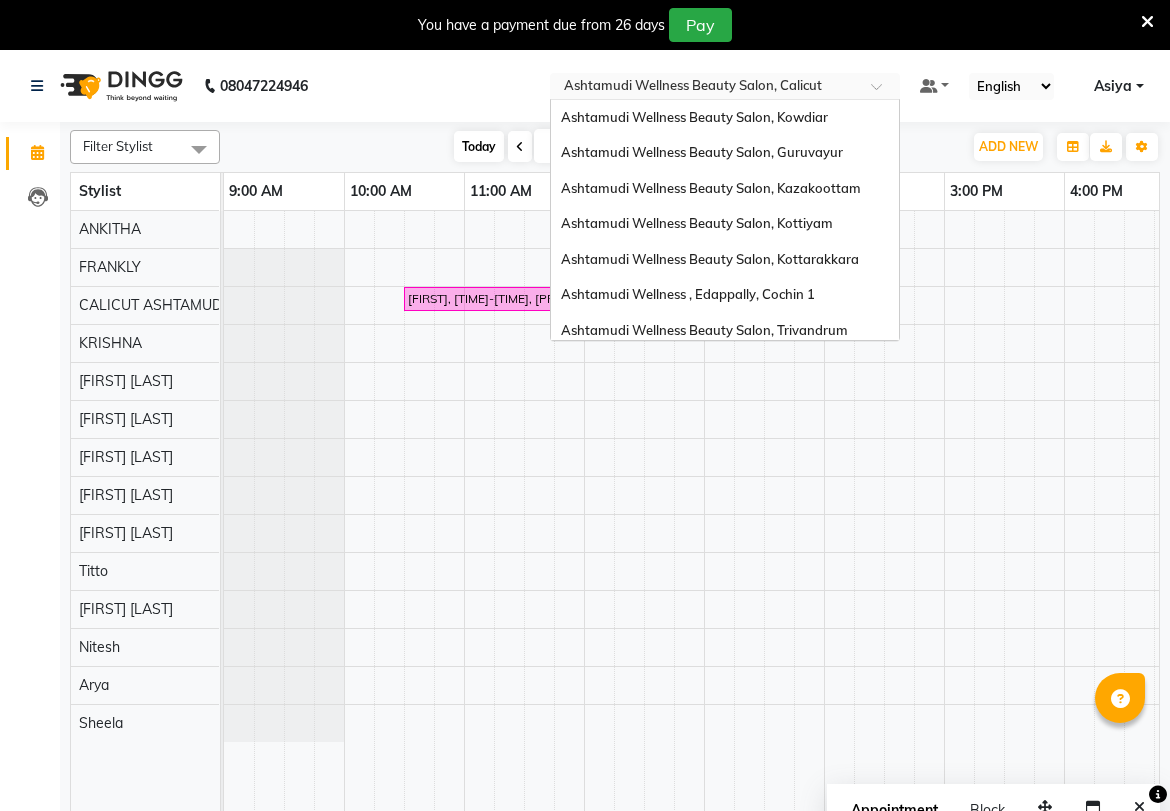 scroll, scrollTop: 0, scrollLeft: 0, axis: both 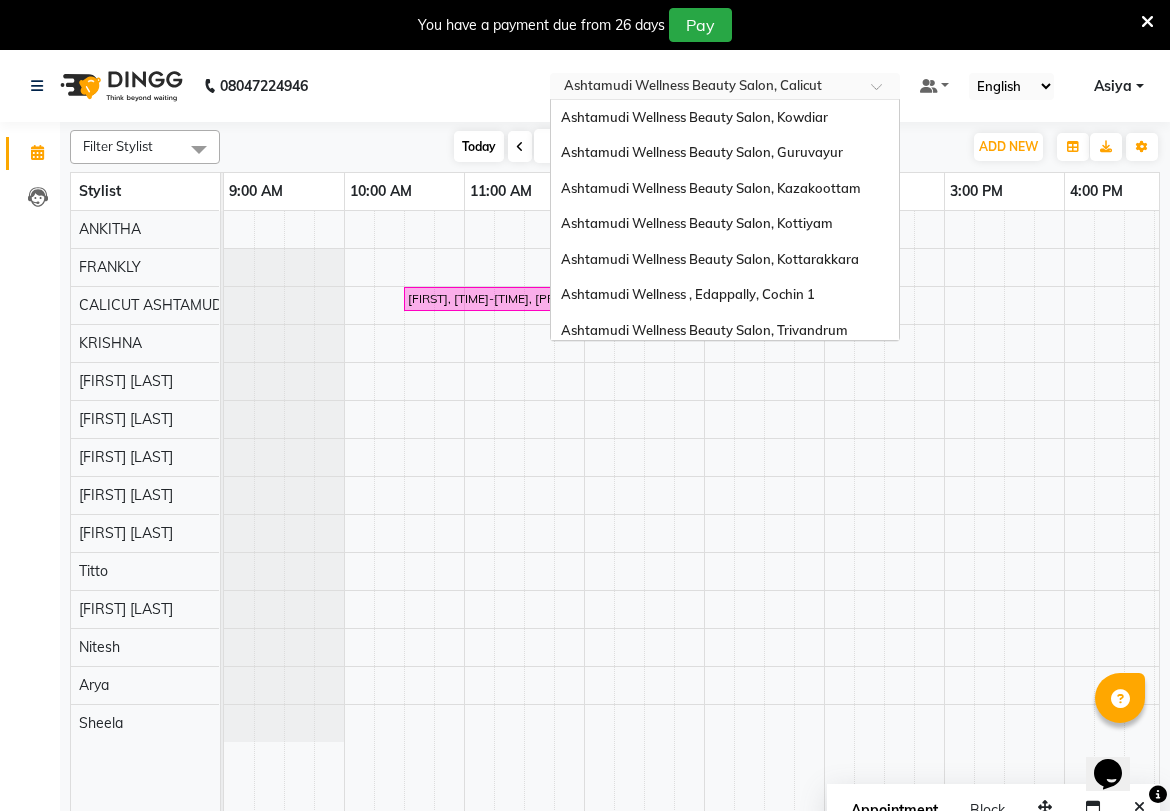 click at bounding box center [705, 88] 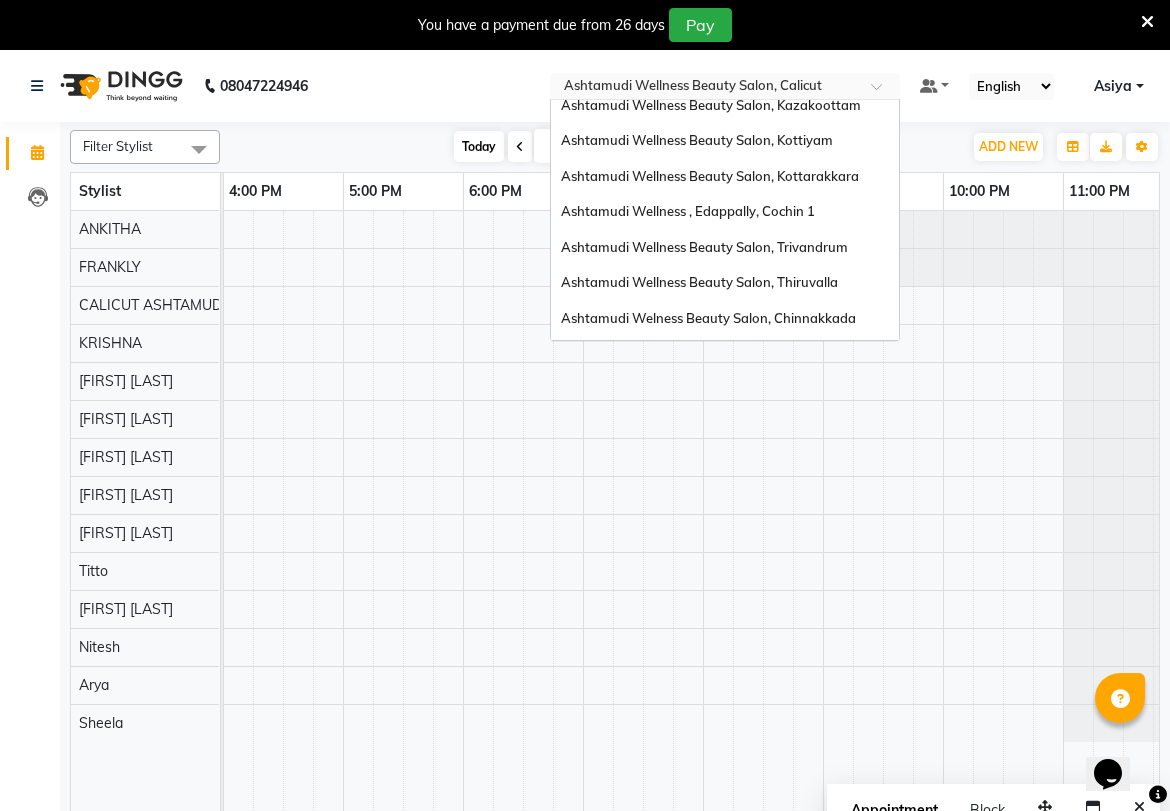 scroll, scrollTop: 53, scrollLeft: 0, axis: vertical 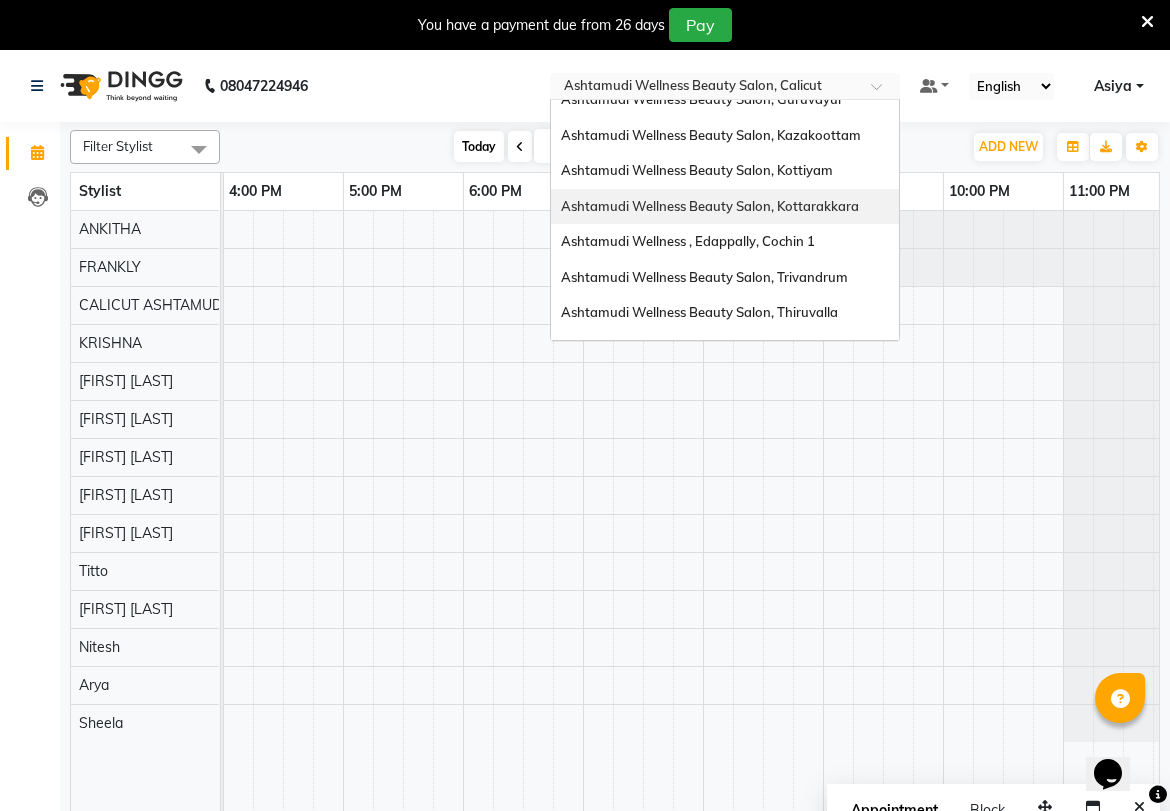 click on "Ashtamudi Wellness Beauty Salon, Kottarakkara" at bounding box center (710, 206) 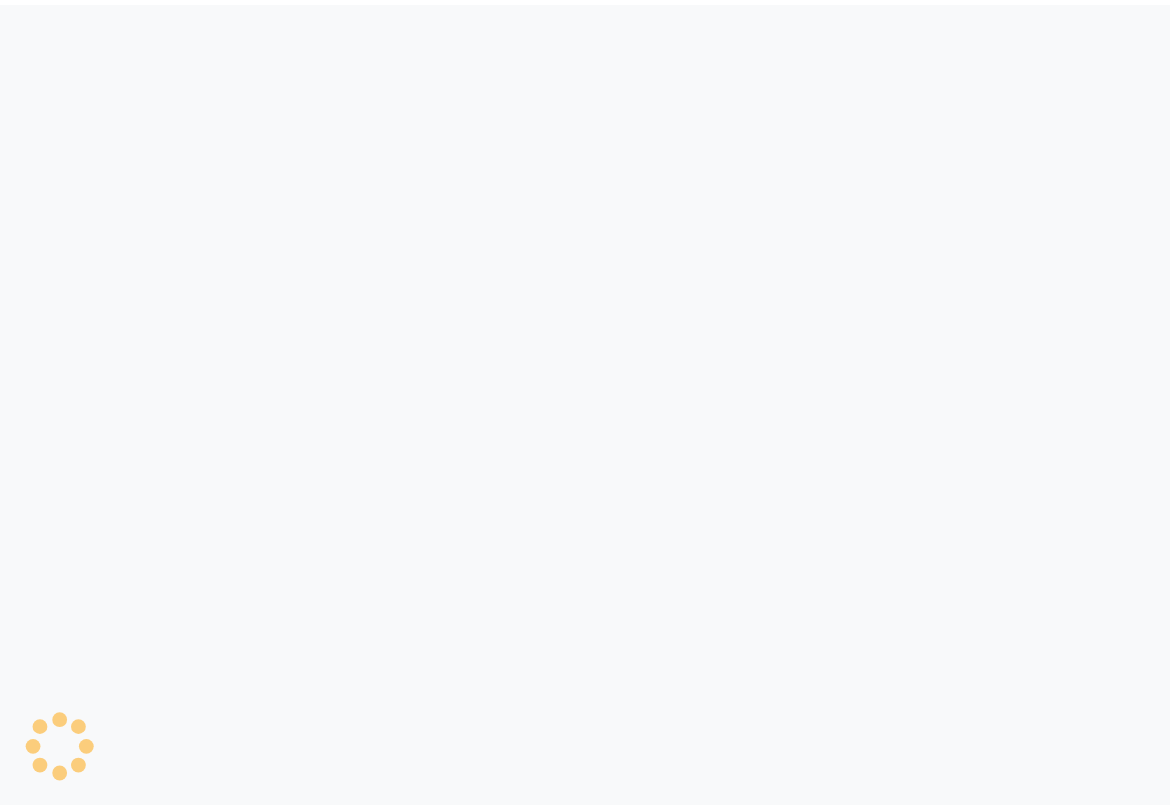 scroll, scrollTop: 0, scrollLeft: 0, axis: both 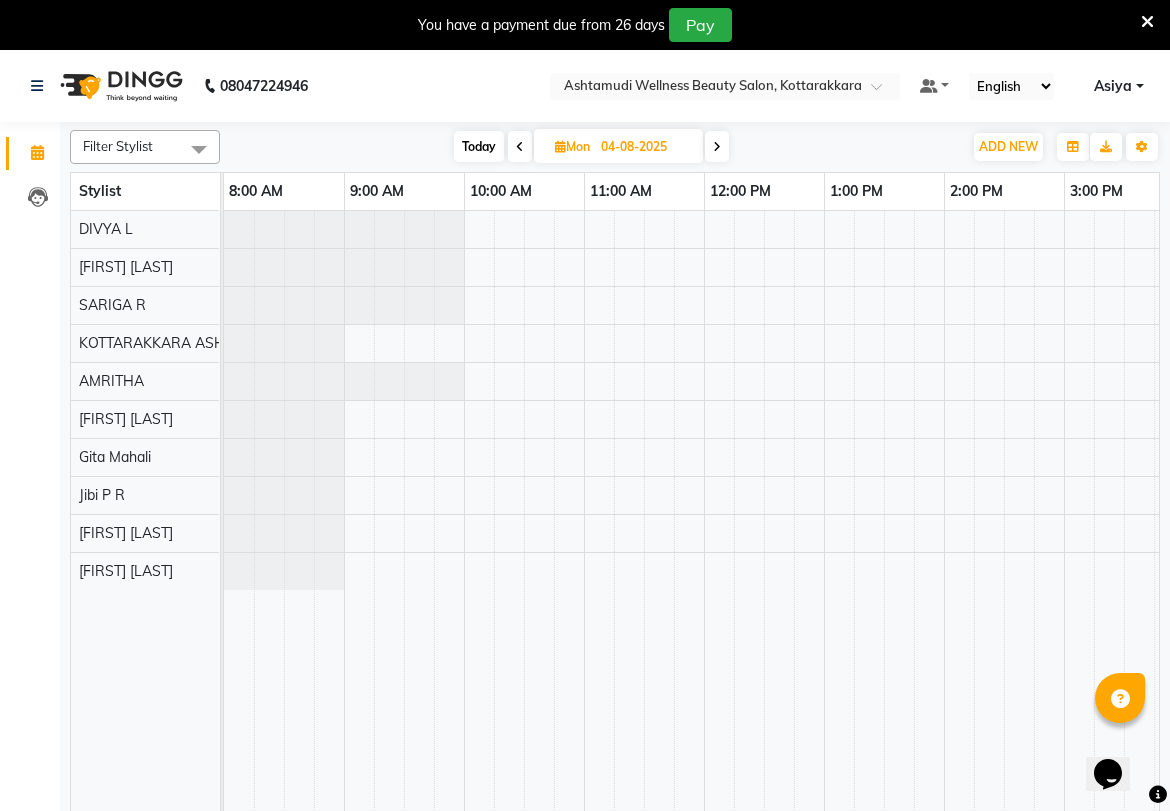 click on "Today" at bounding box center [479, 146] 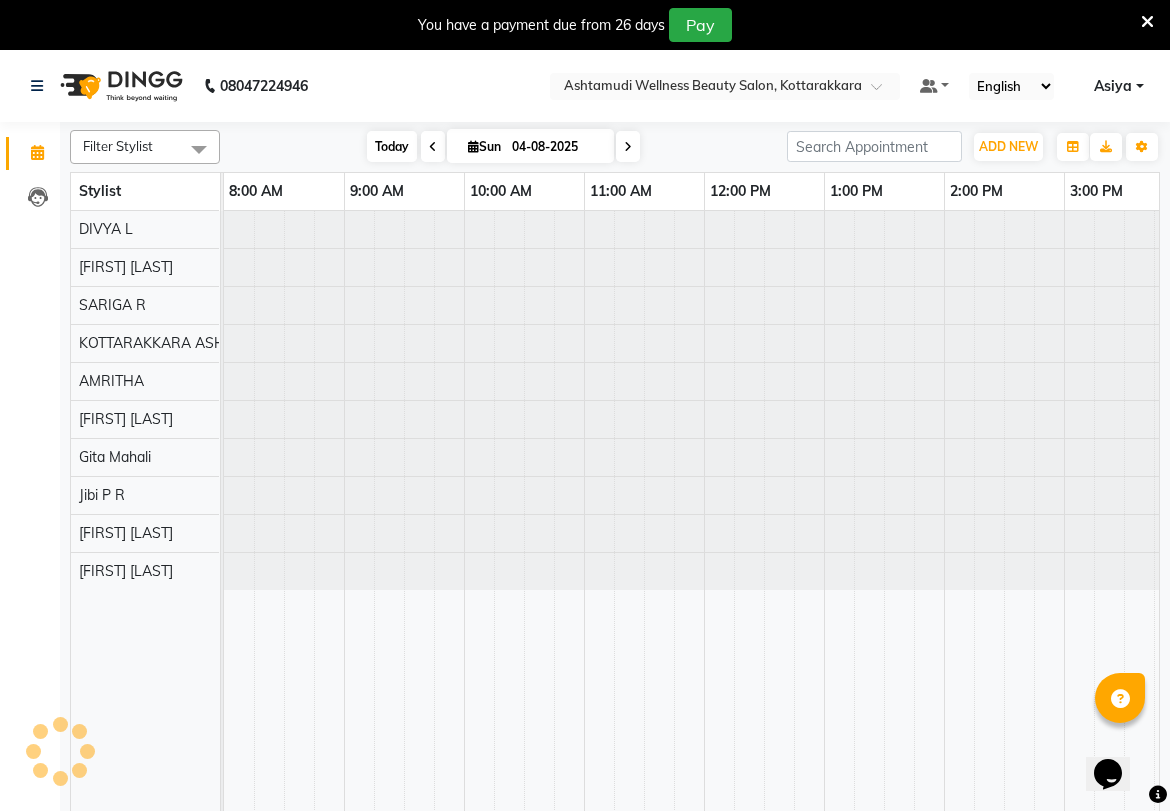 type on "03-08-2025" 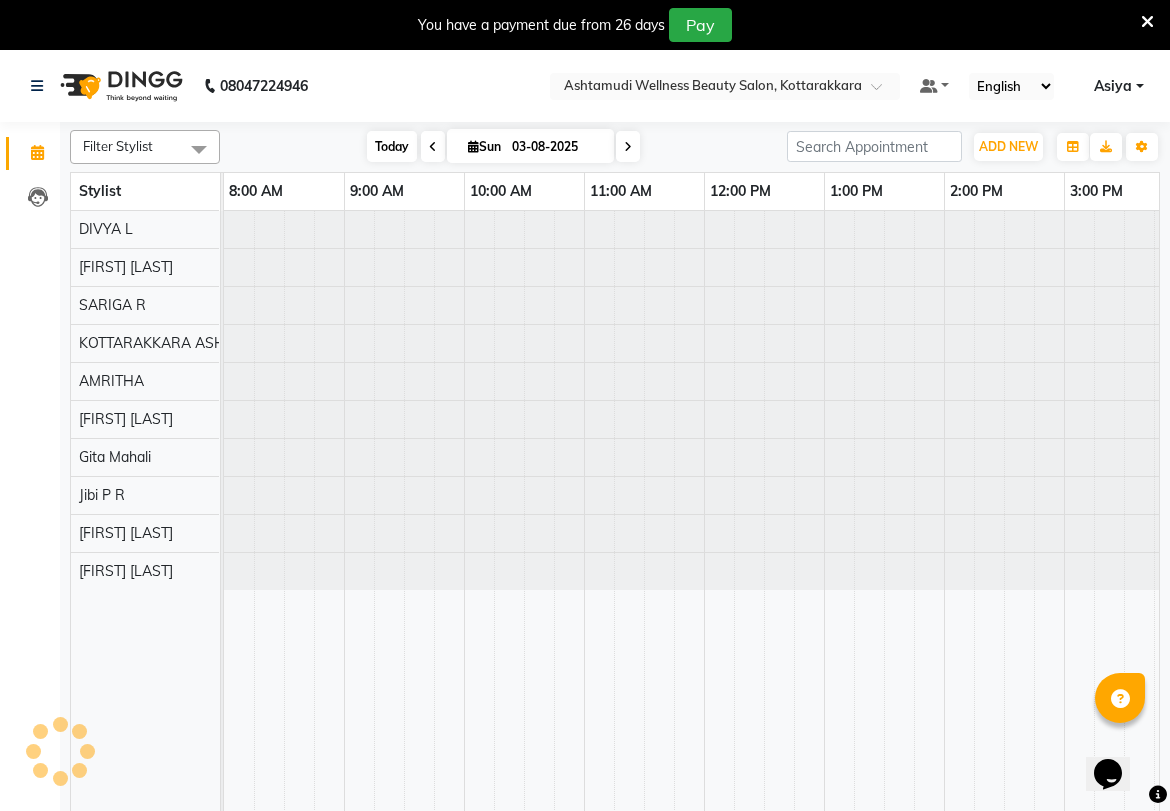 scroll, scrollTop: 0, scrollLeft: 625, axis: horizontal 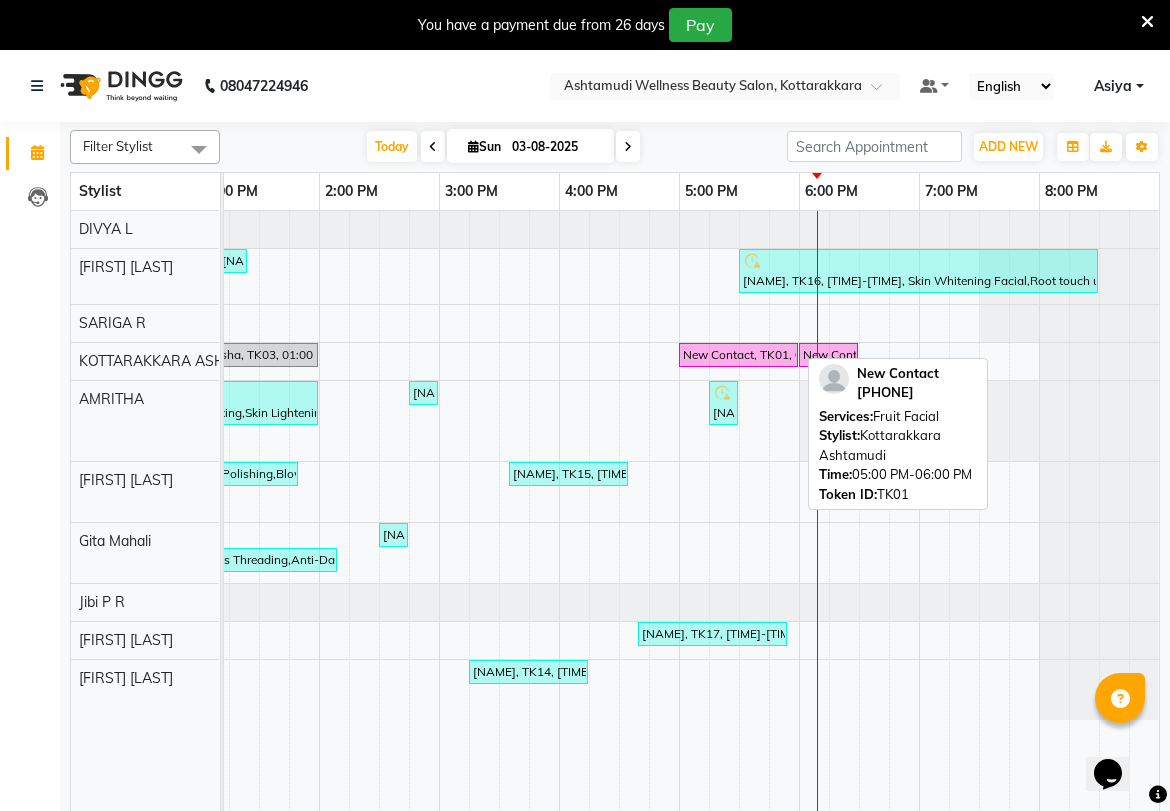 click on "New Contact, TK01, 05:00 PM-06:00 PM, Fruit Facial" at bounding box center [738, 355] 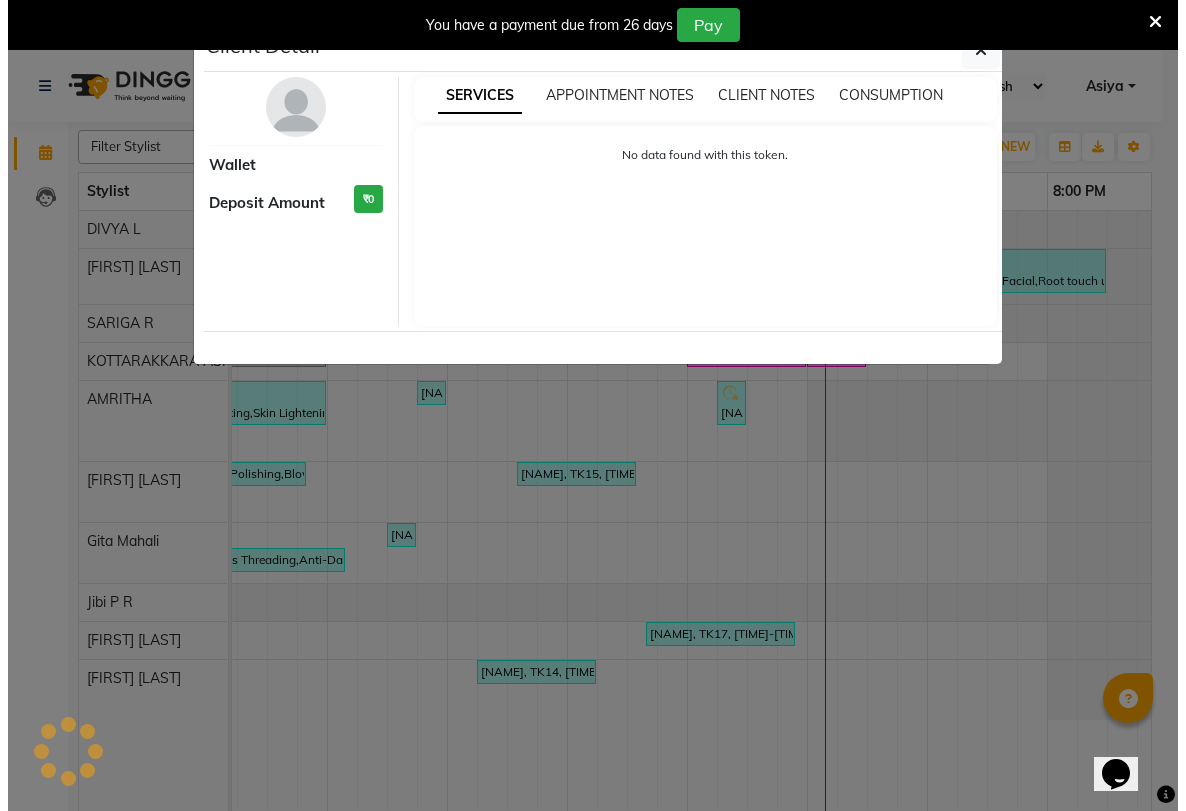 scroll, scrollTop: 0, scrollLeft: 624, axis: horizontal 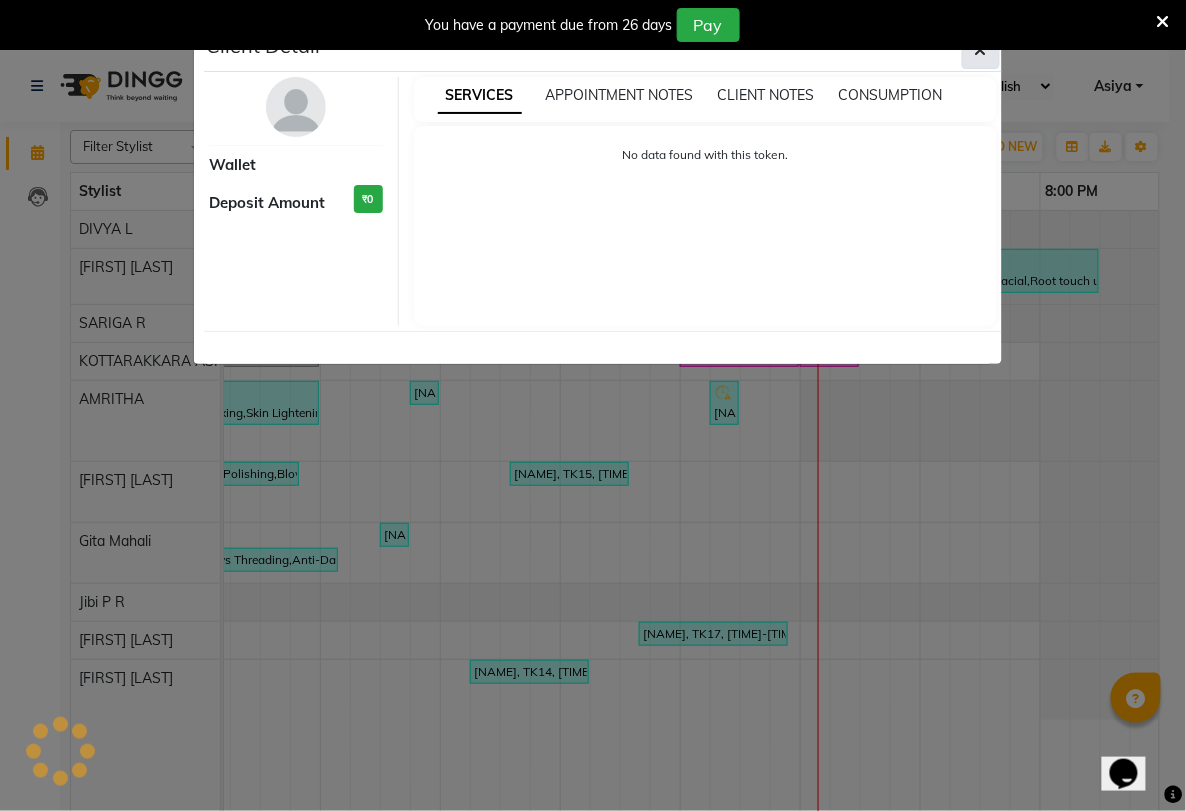 click 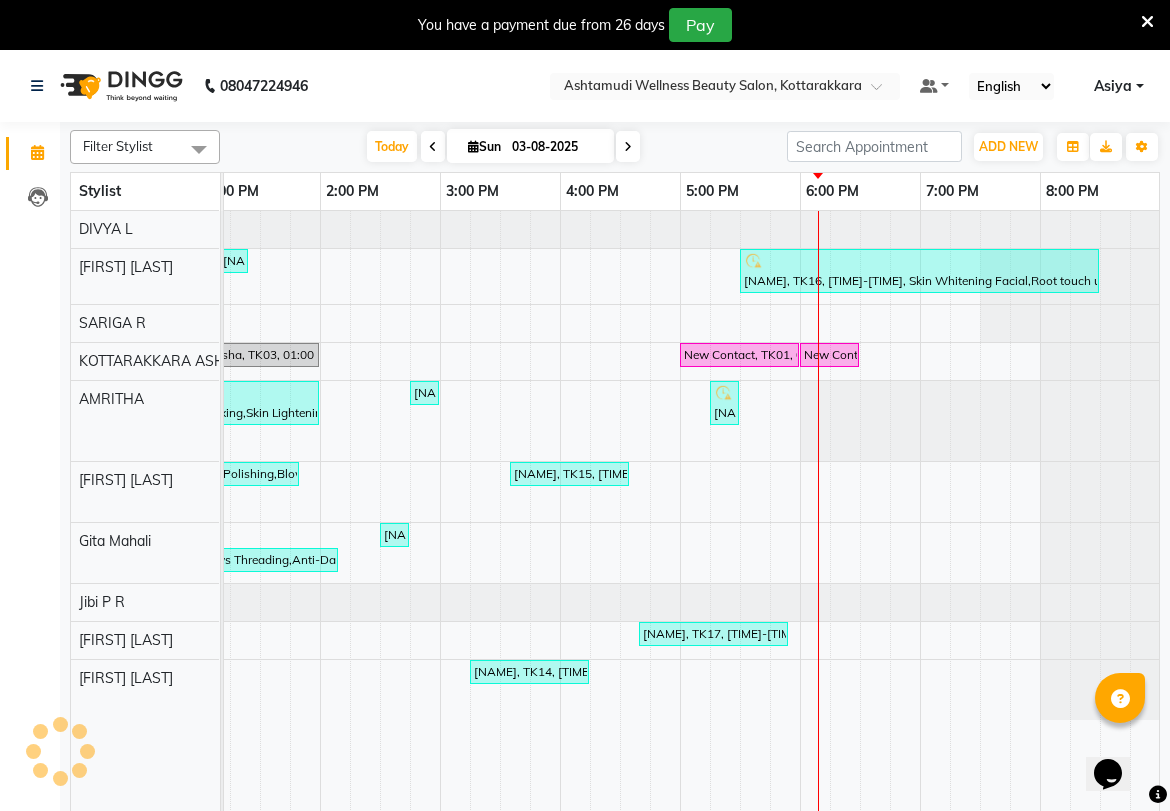 scroll, scrollTop: 0, scrollLeft: 608, axis: horizontal 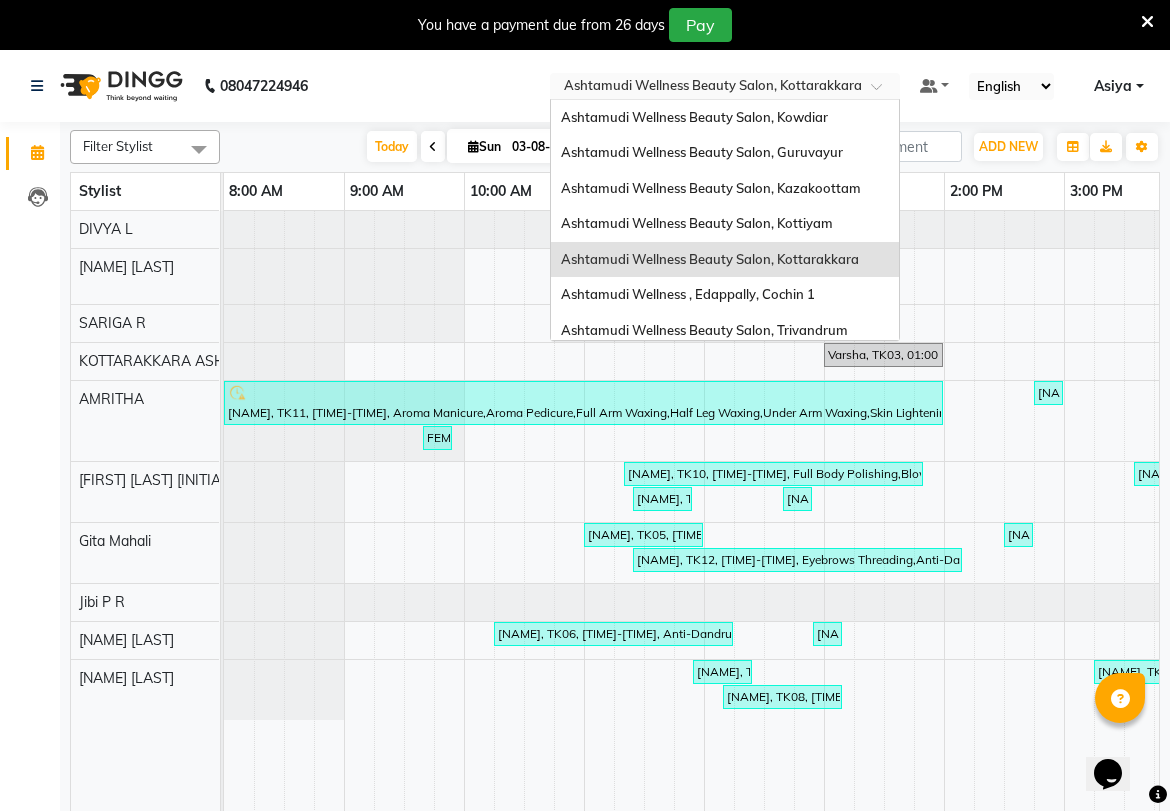click at bounding box center [705, 88] 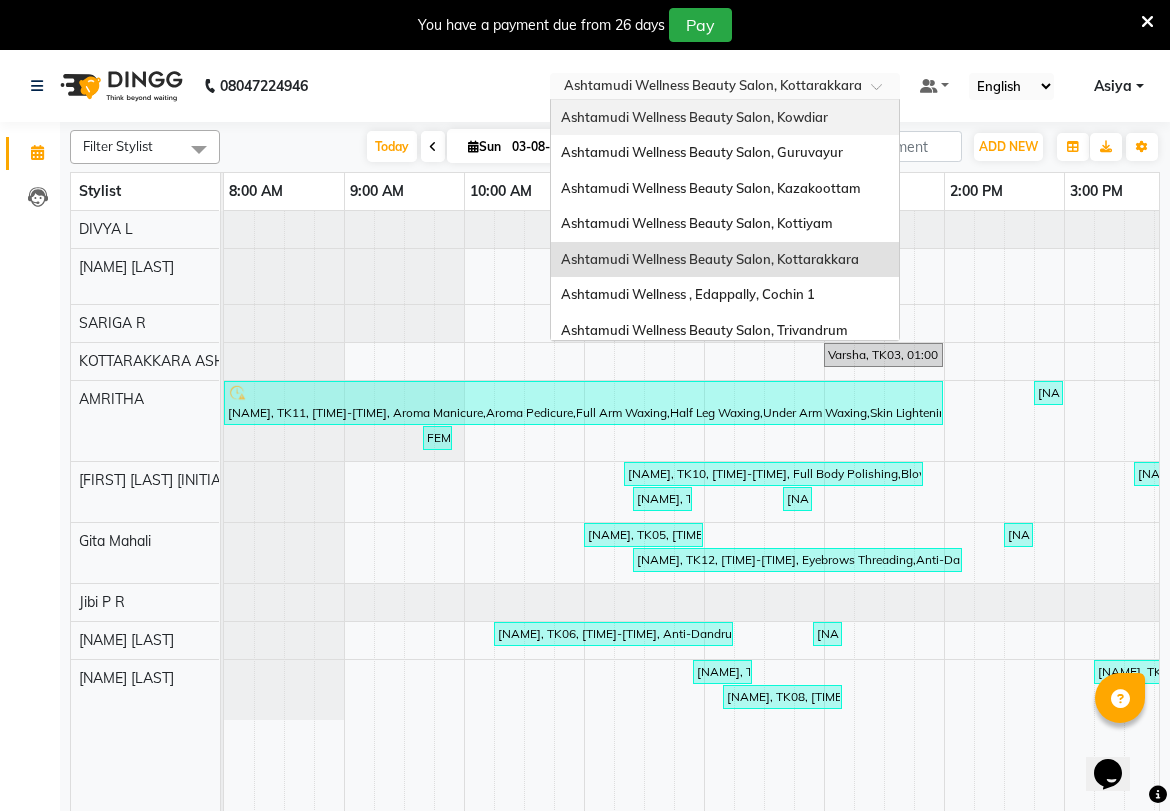 click on "Ashtamudi Wellness Beauty Salon, Kowdiar" at bounding box center [694, 117] 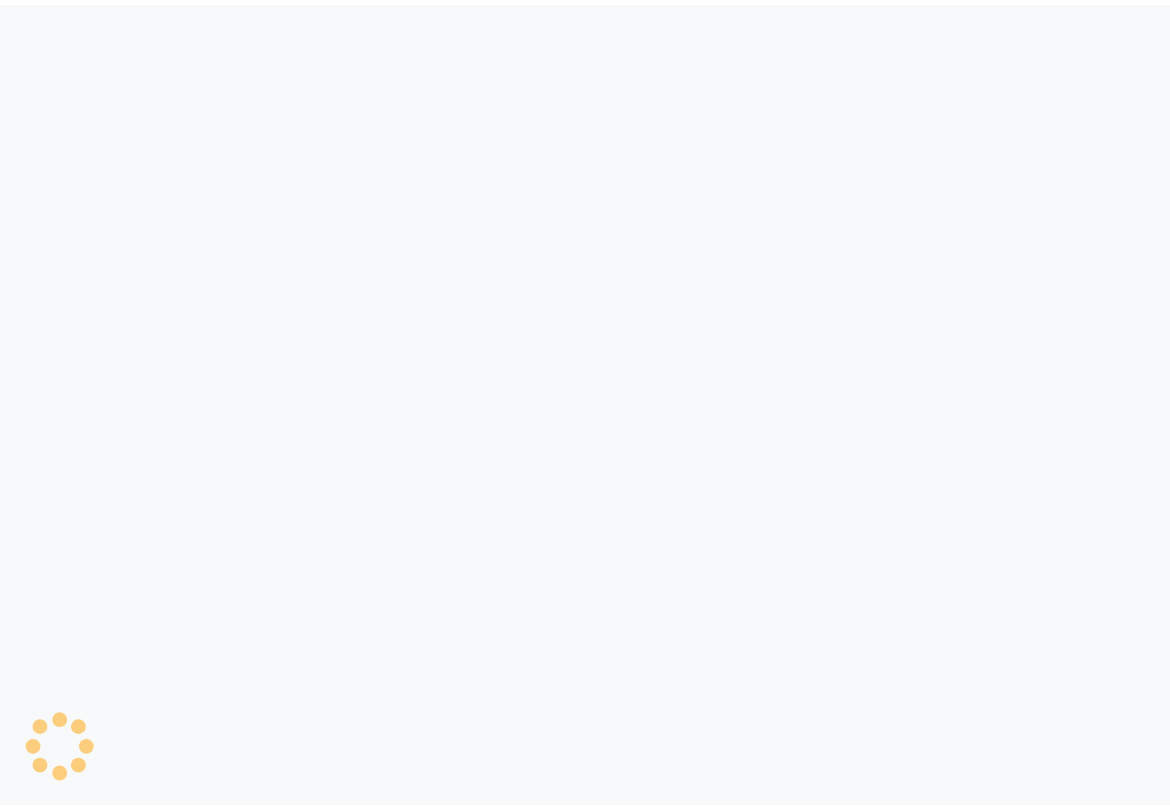 scroll, scrollTop: 0, scrollLeft: 0, axis: both 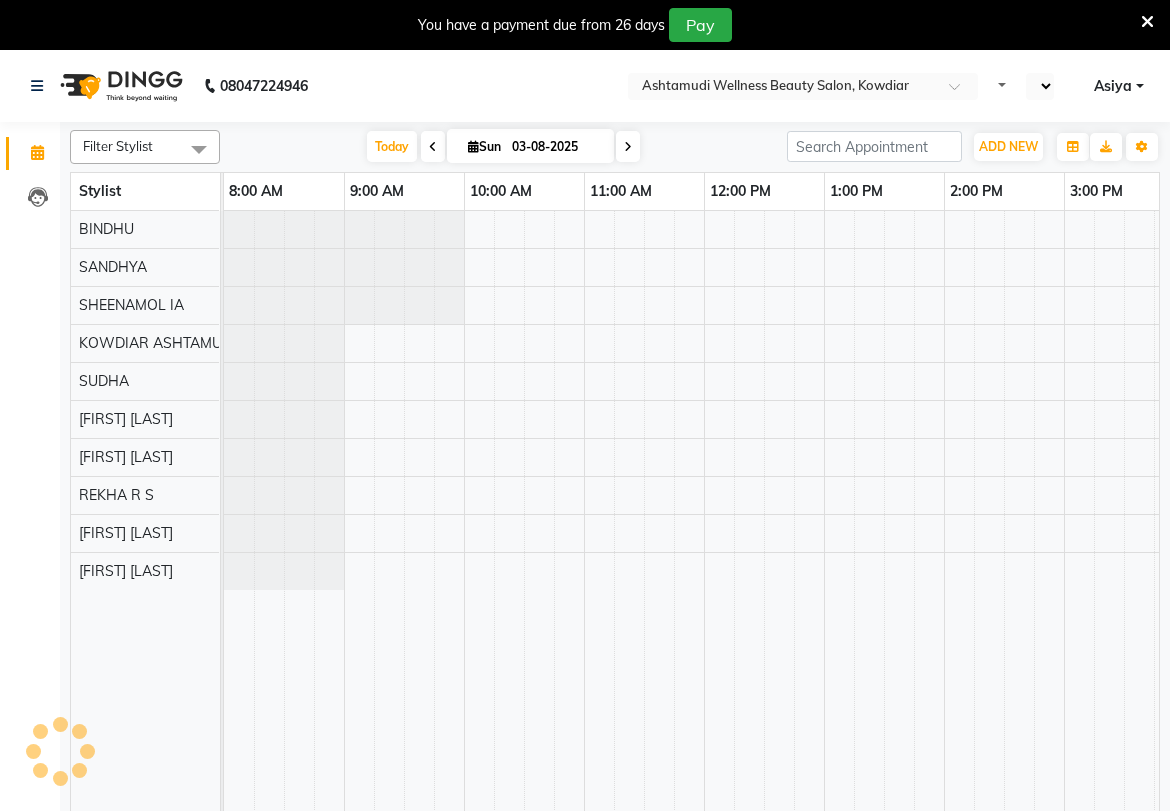 select on "en" 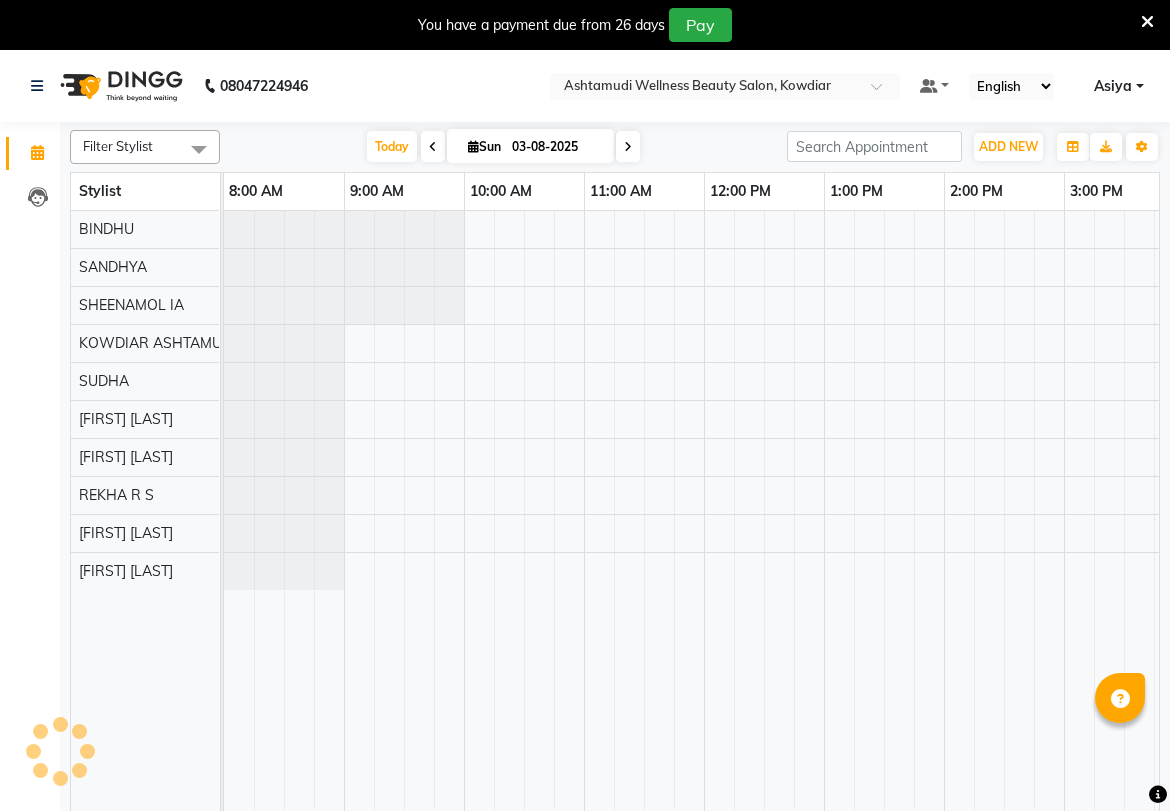 scroll, scrollTop: 0, scrollLeft: 0, axis: both 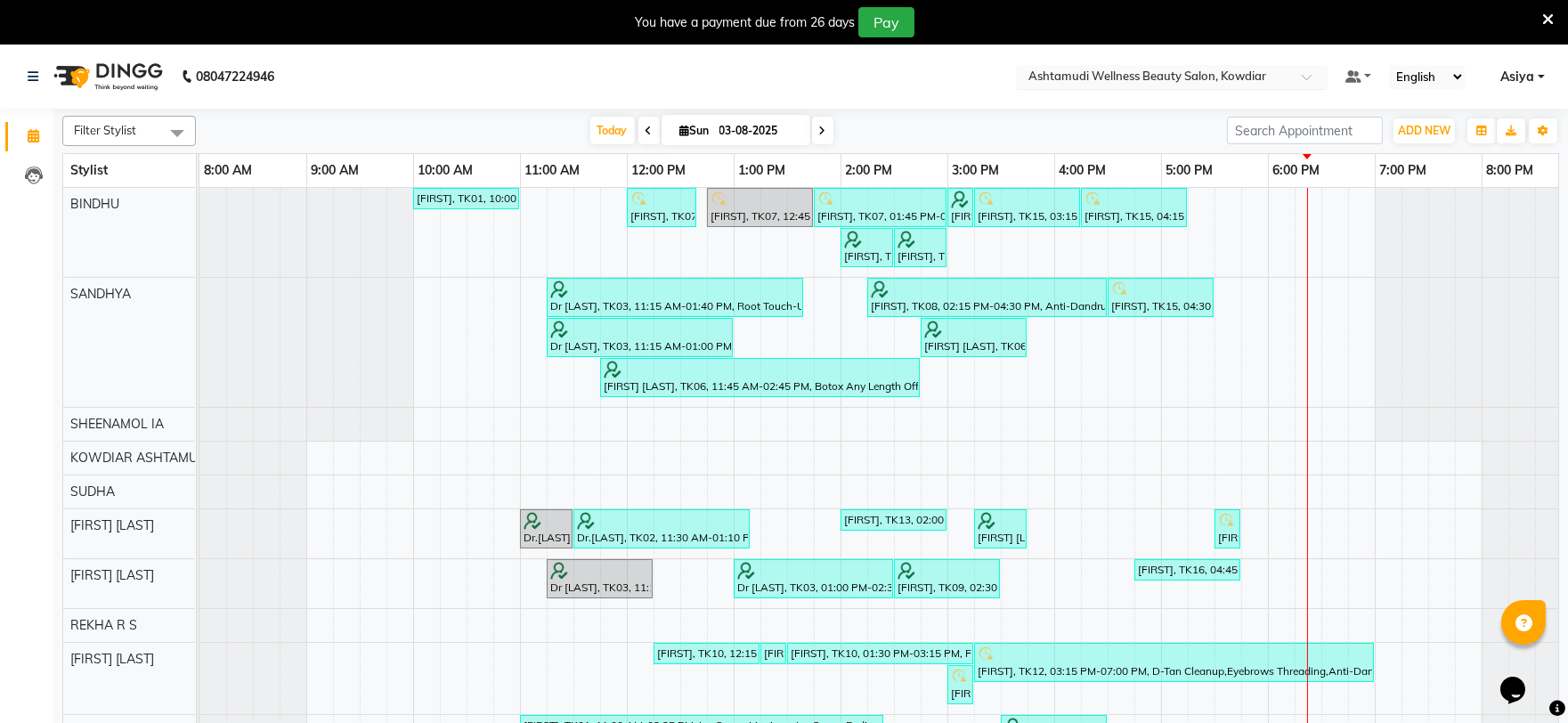 click at bounding box center [1154, 78] 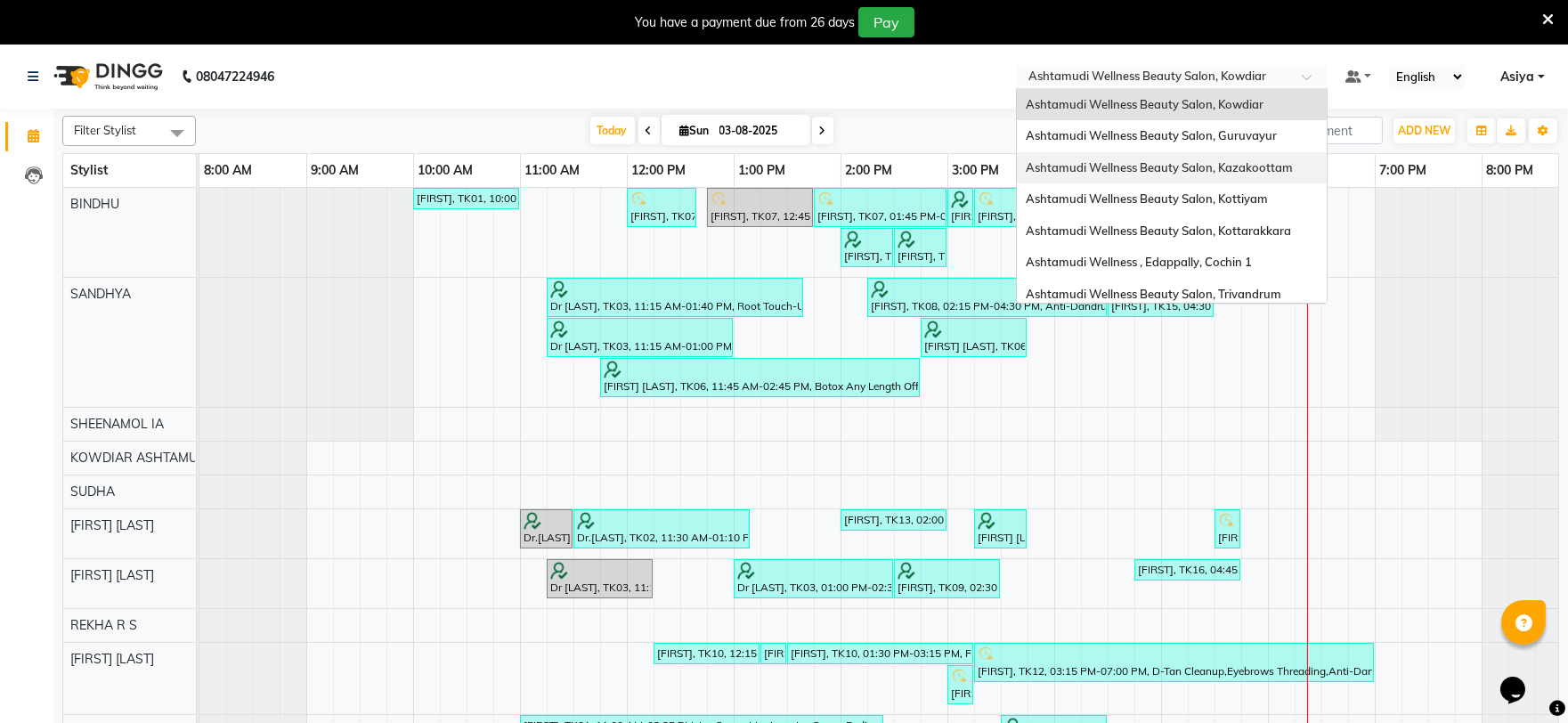 click on "Ashtamudi Wellness Beauty Salon, Kazakoottam" at bounding box center (1159, 167) 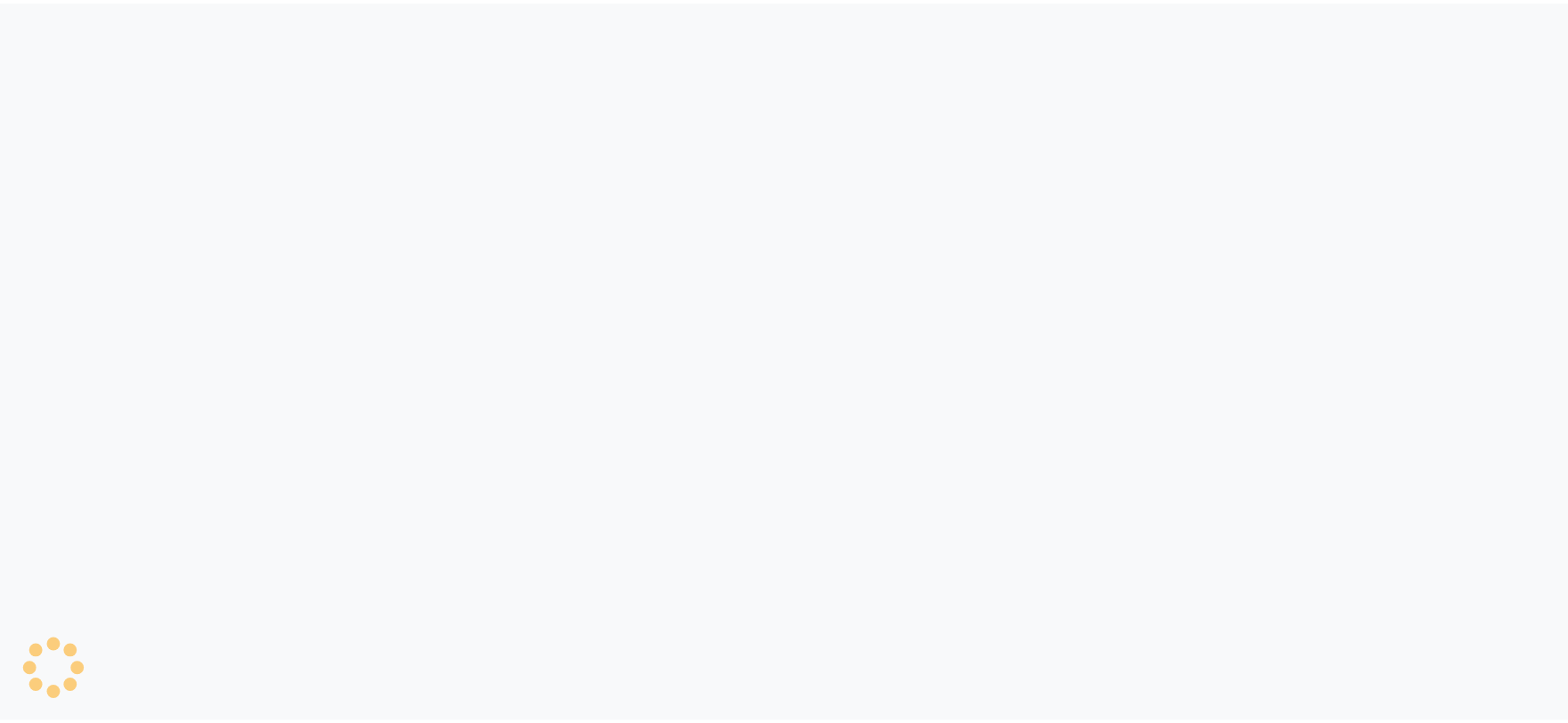 scroll, scrollTop: 0, scrollLeft: 0, axis: both 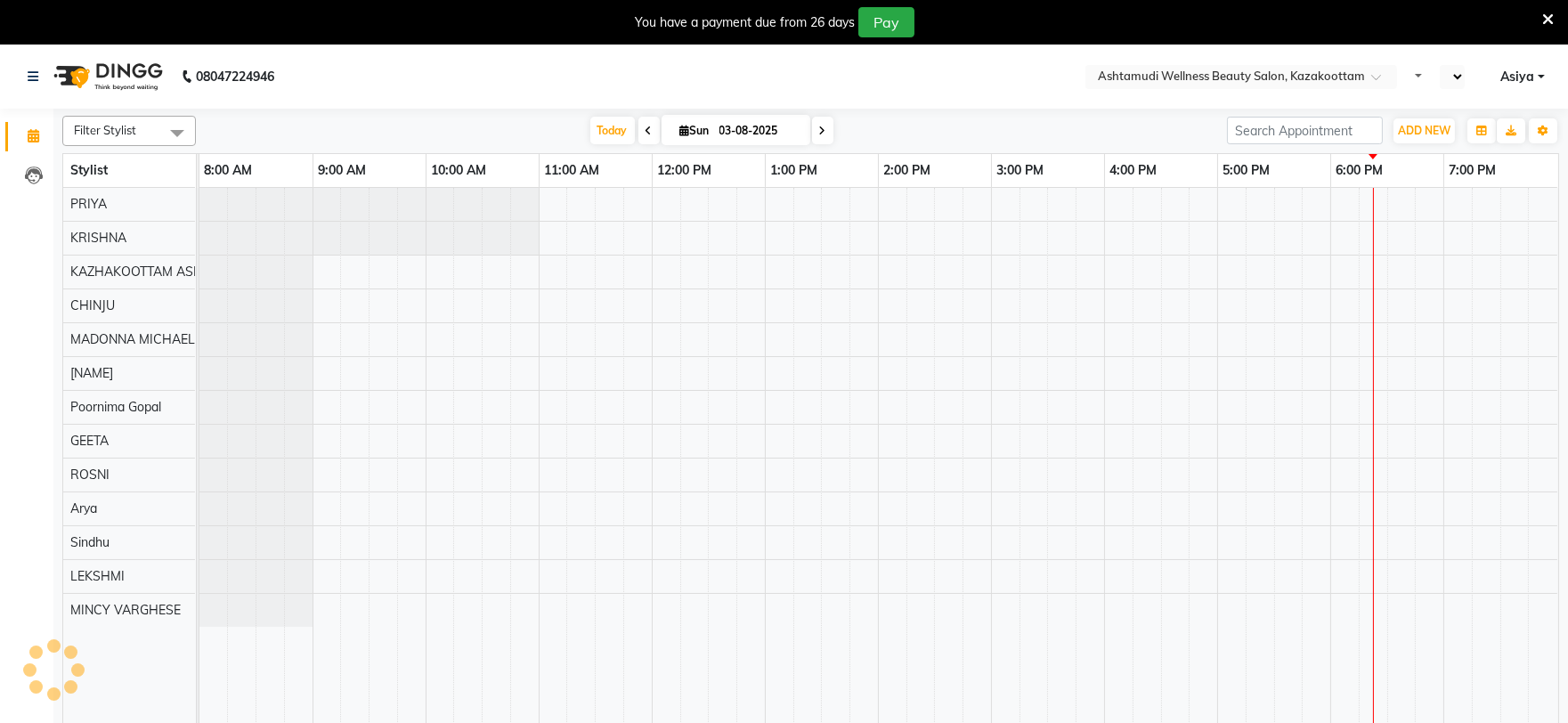 select on "en" 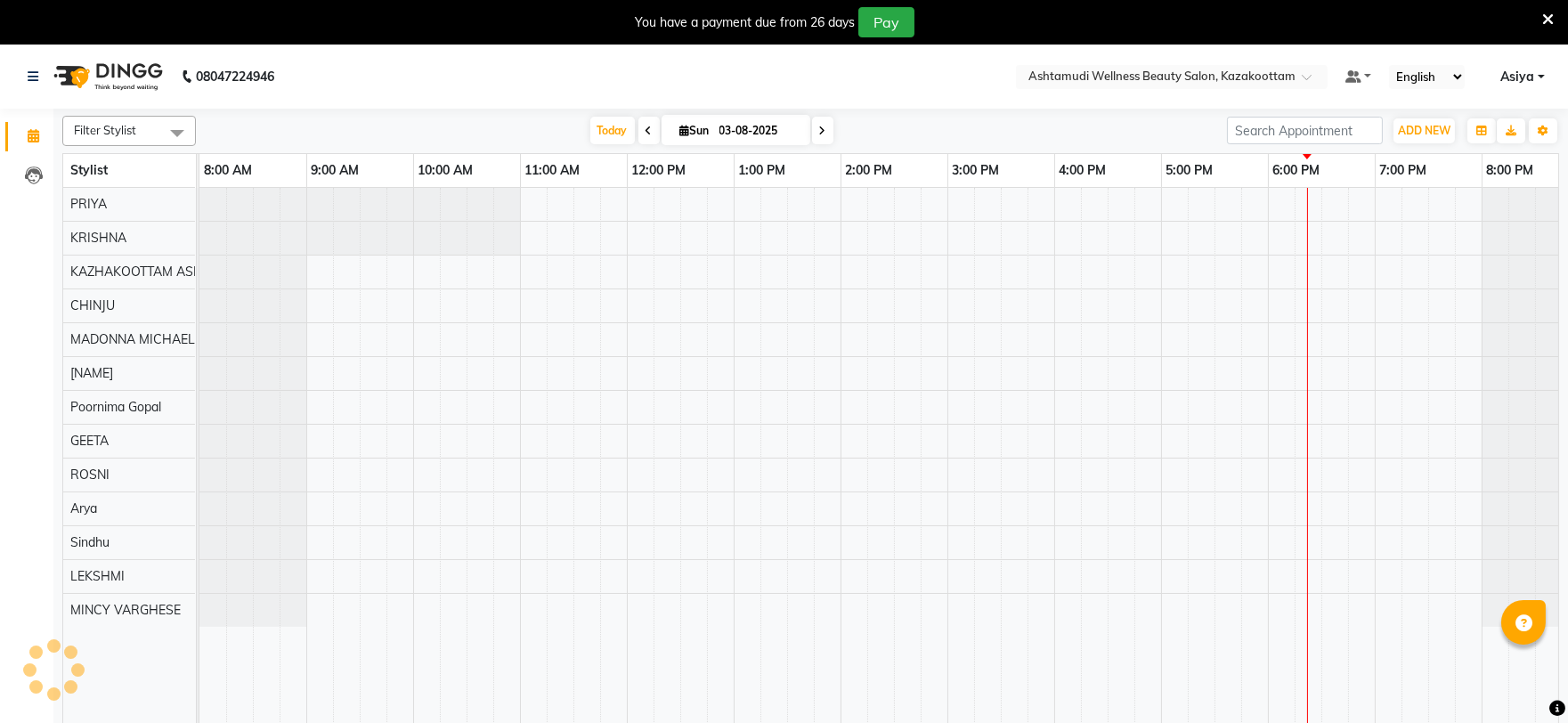 scroll, scrollTop: 0, scrollLeft: 0, axis: both 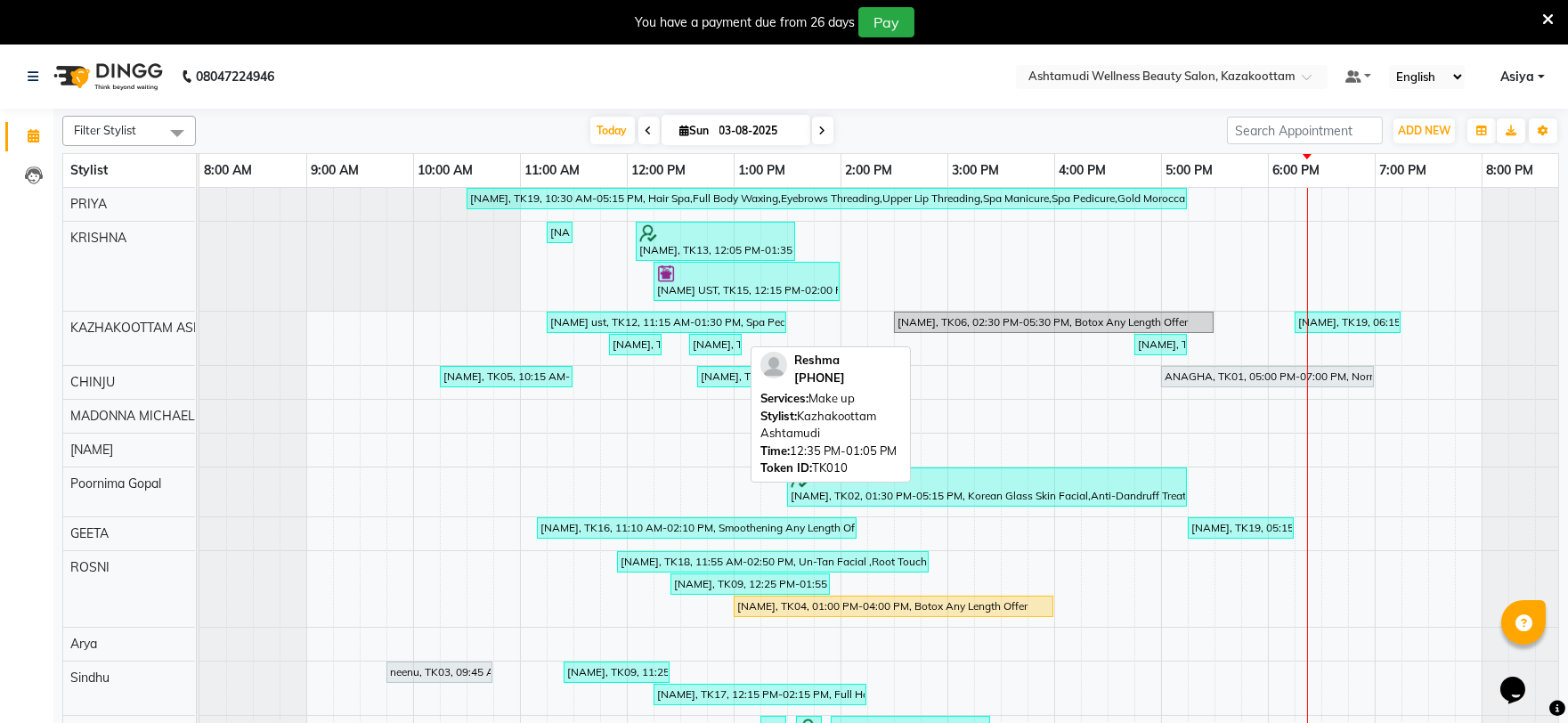 click on "Reshma, TK10, 12:35 PM-01:05 PM, Make up" at bounding box center [715, 345] 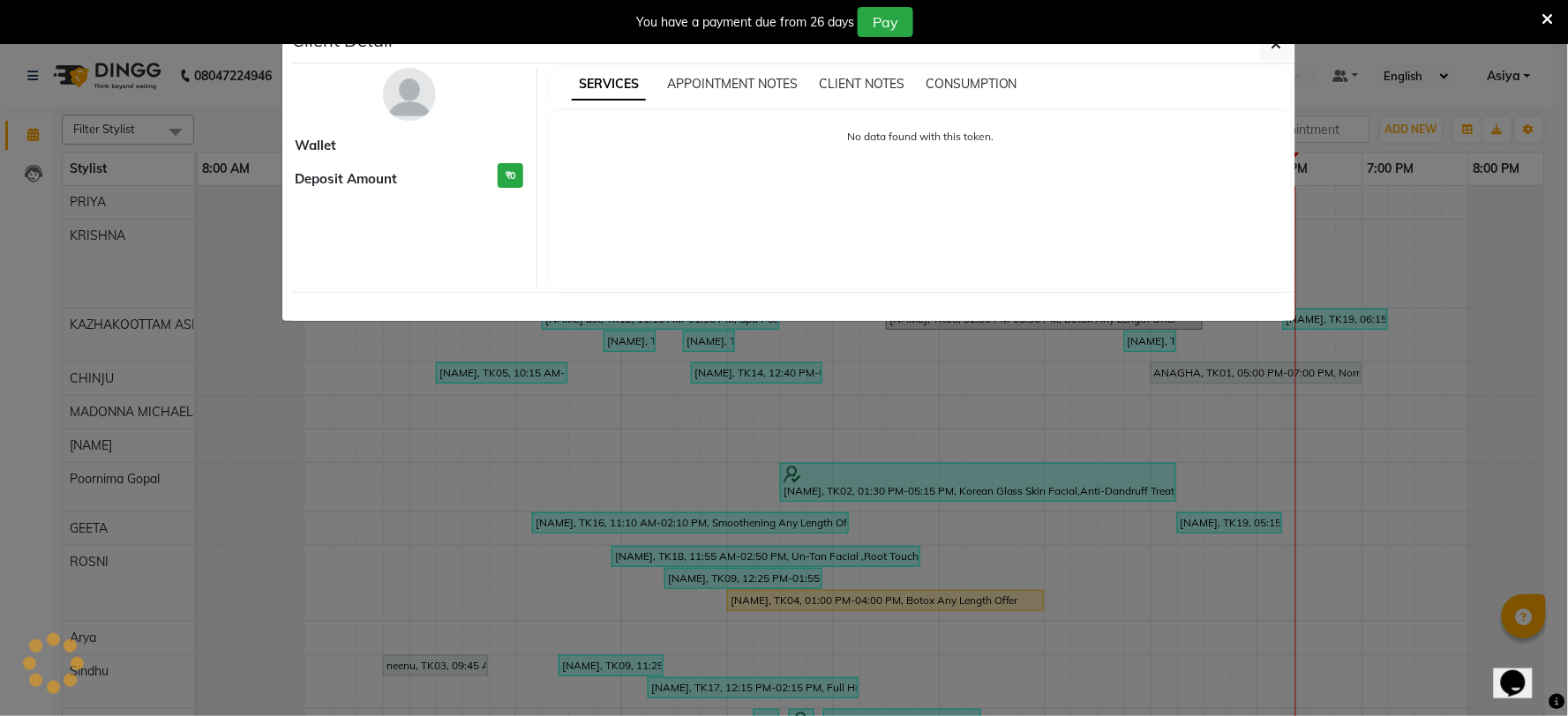 select on "3" 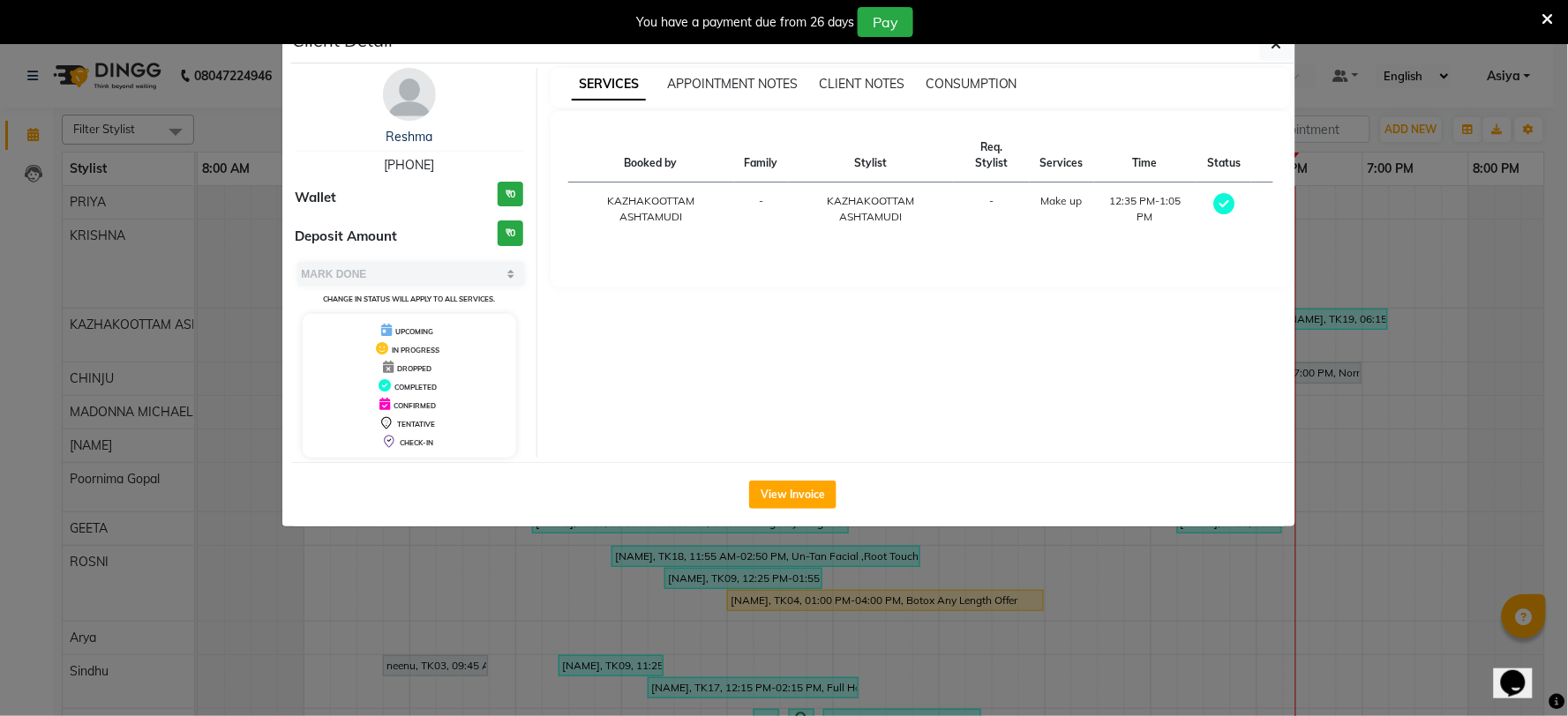 drag, startPoint x: 473, startPoint y: 161, endPoint x: 326, endPoint y: 161, distance: 147 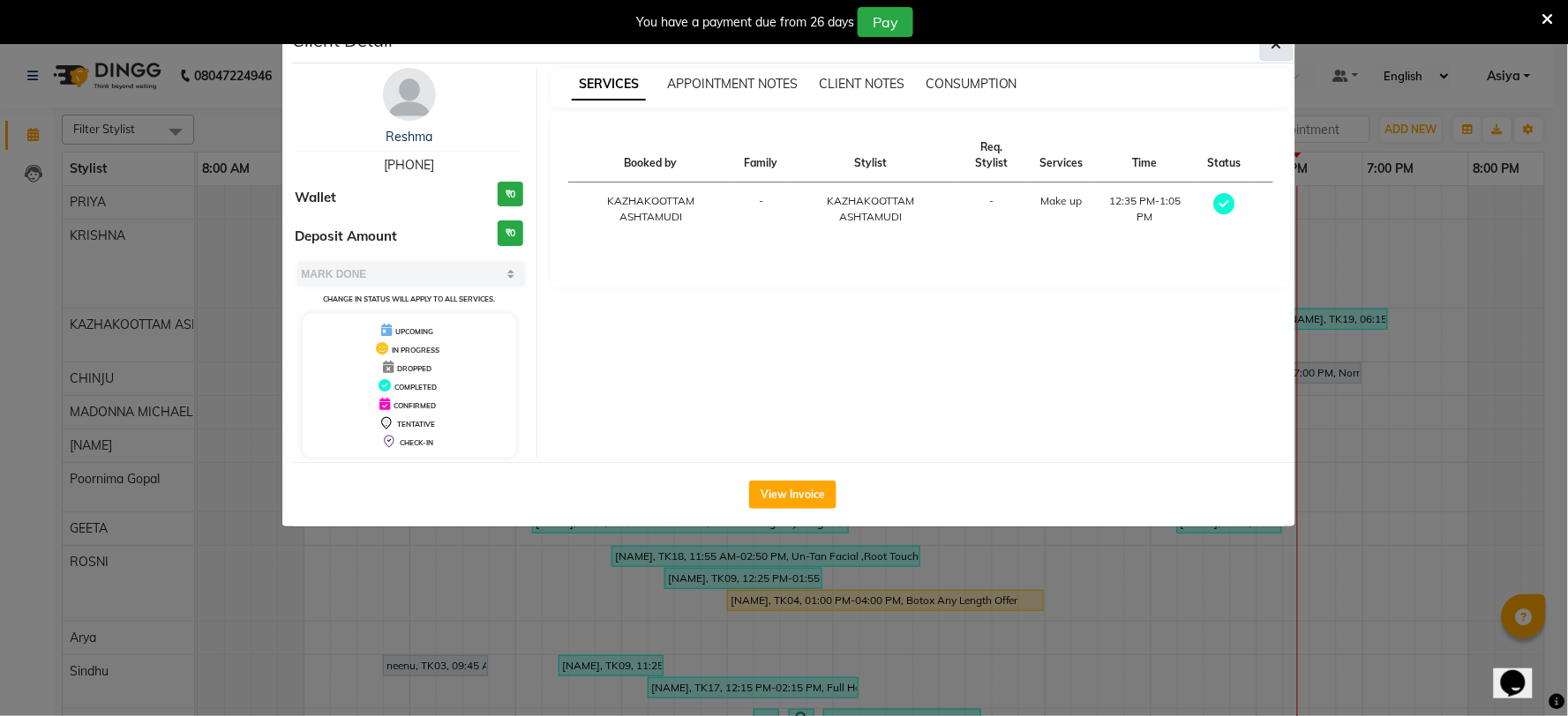 click 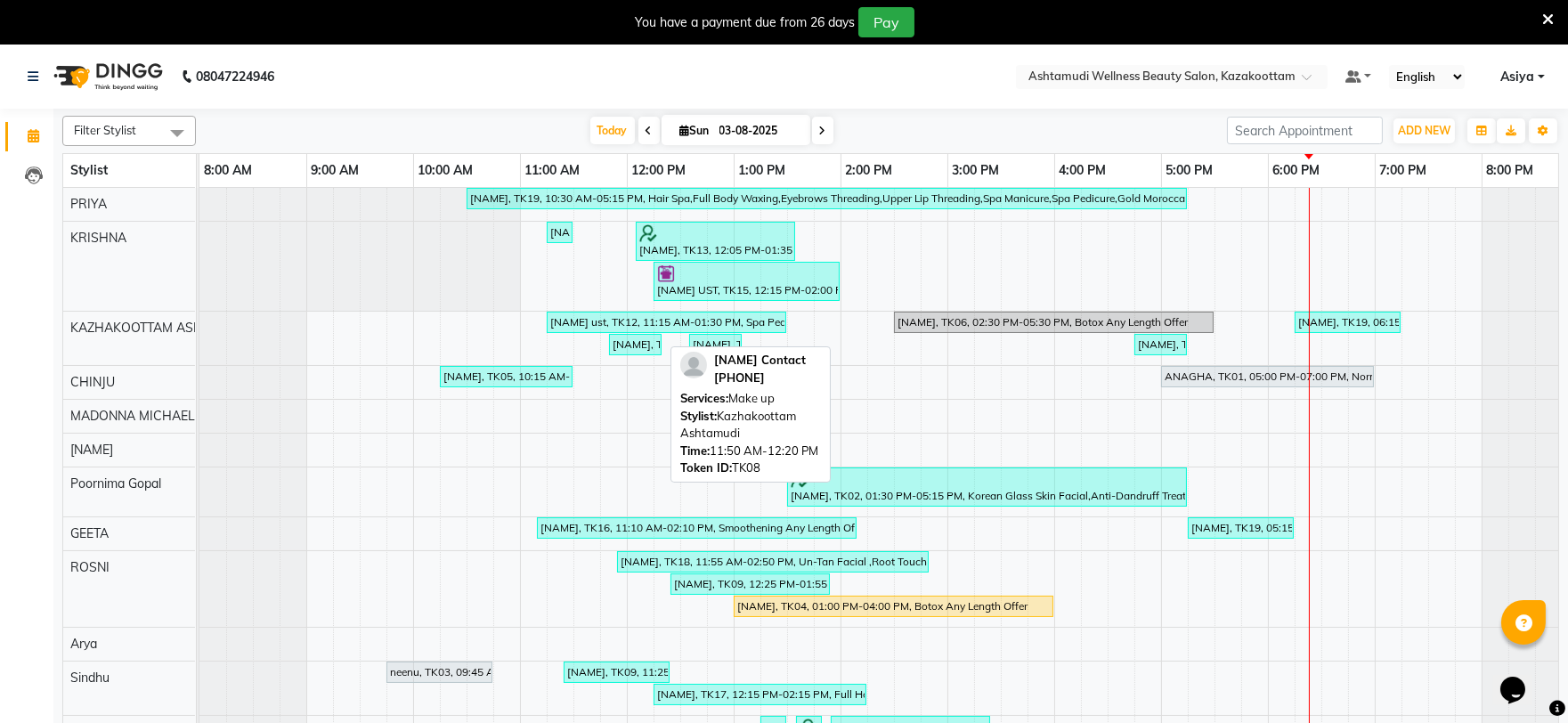 click on "revathy a a Contact, TK08, 11:50 AM-12:20 PM, Make up" at bounding box center (635, 345) 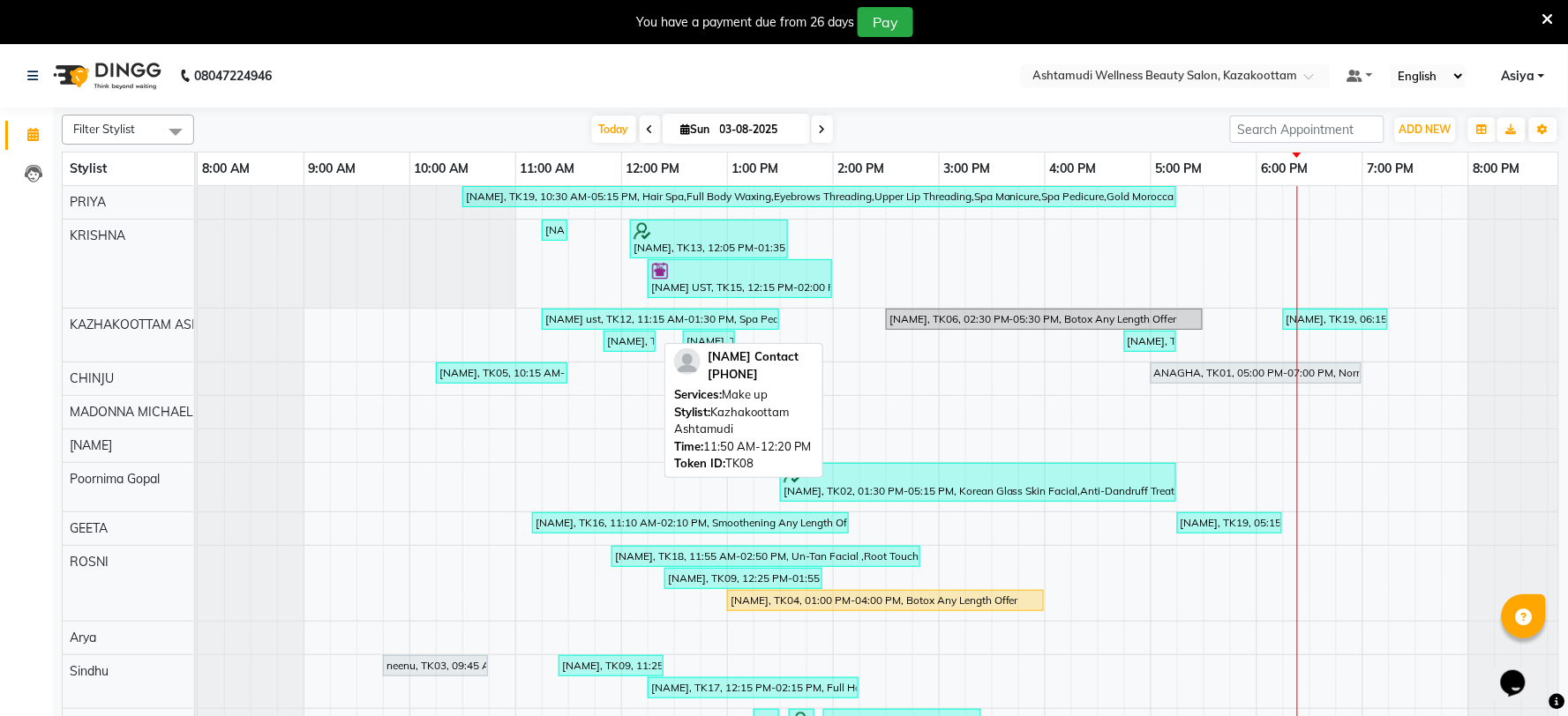 select on "3" 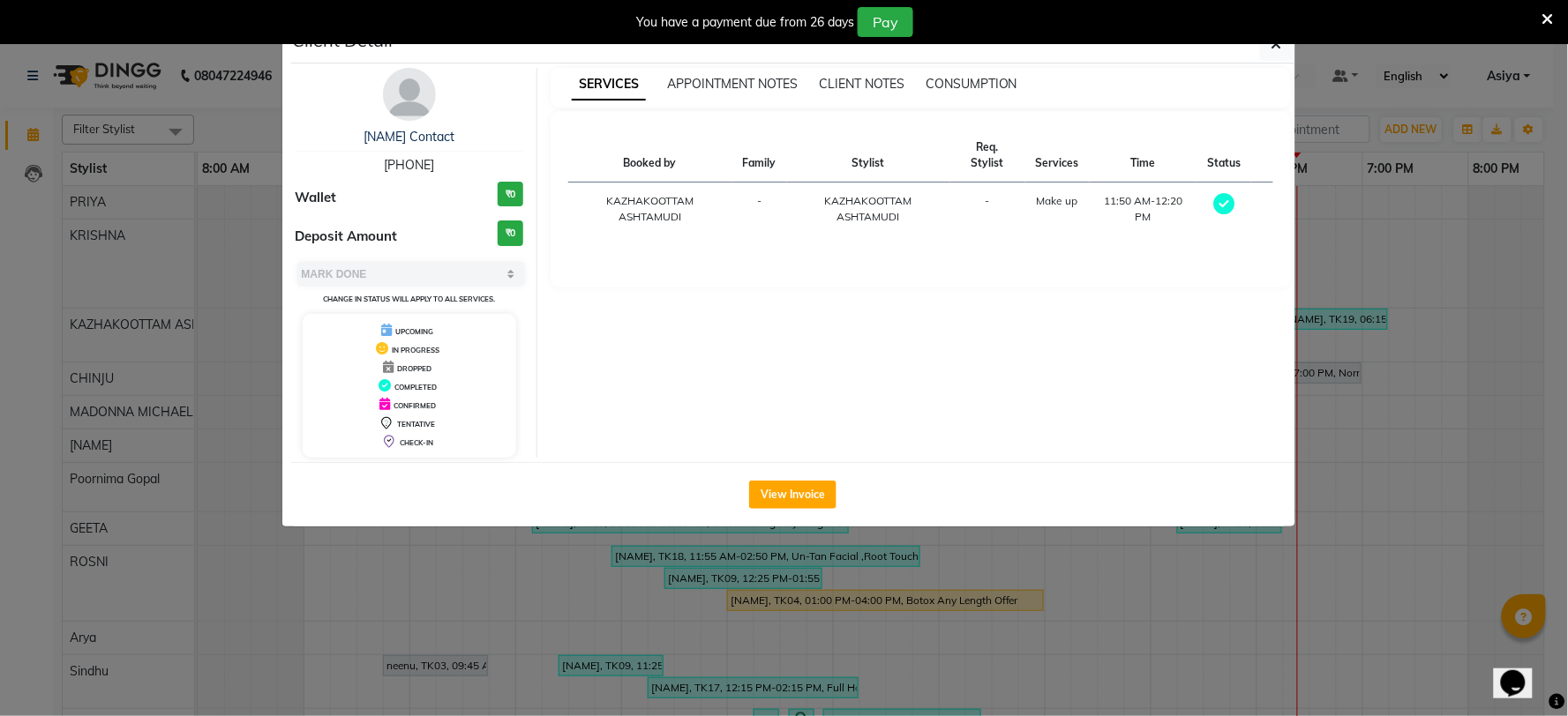 click on "View Invoice" 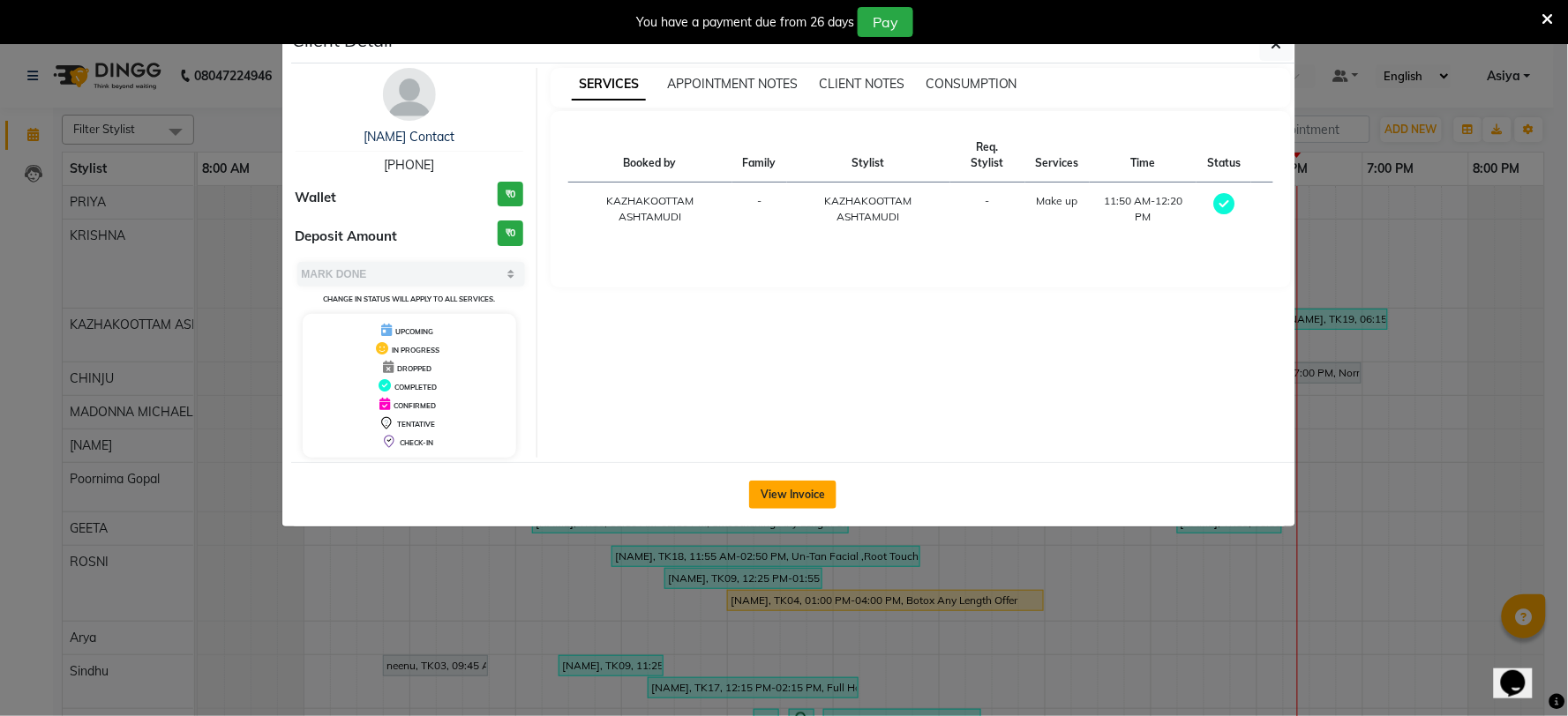 click on "View Invoice" 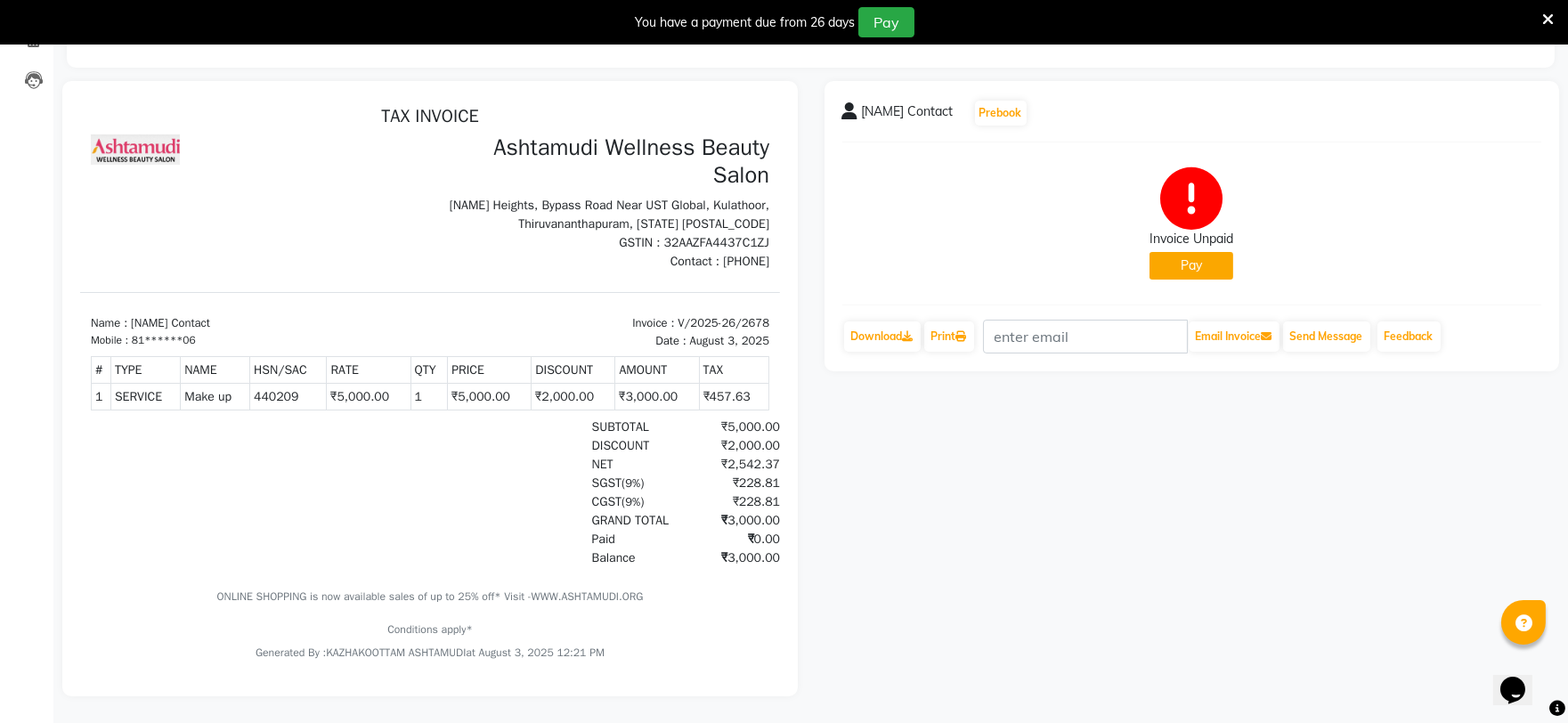 scroll, scrollTop: 13, scrollLeft: 0, axis: vertical 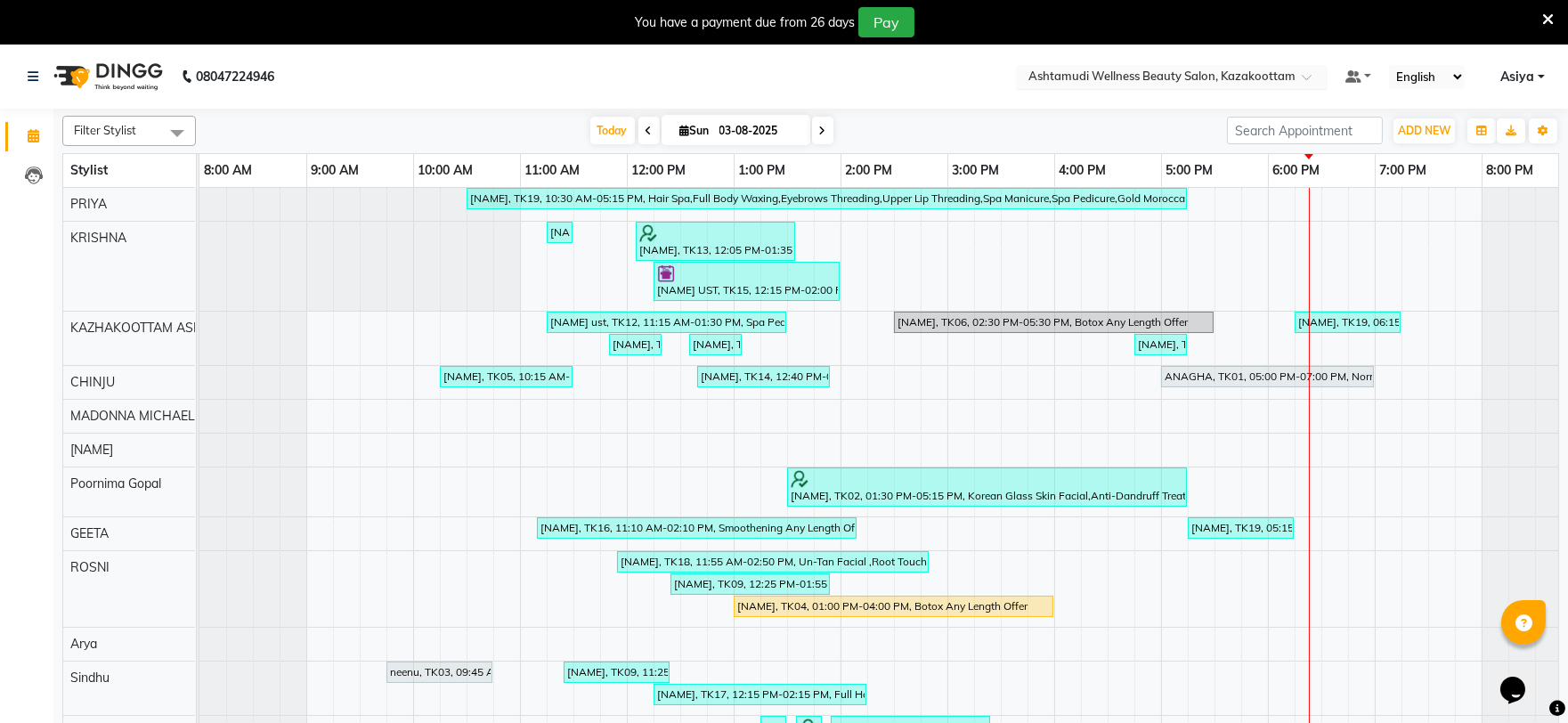 click at bounding box center (1154, 78) 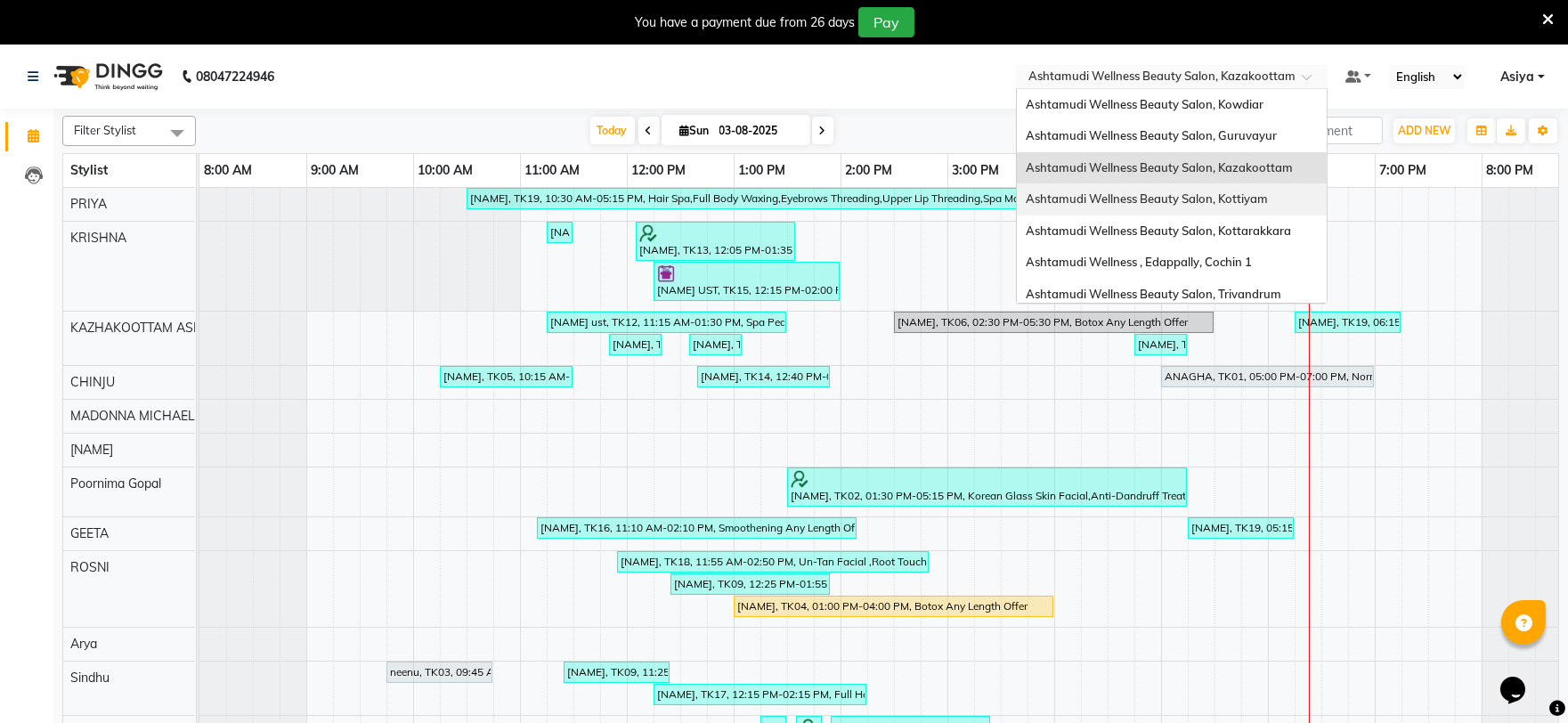 click on "Ashtamudi Wellness Beauty Salon, Kottiyam" at bounding box center (1147, 199) 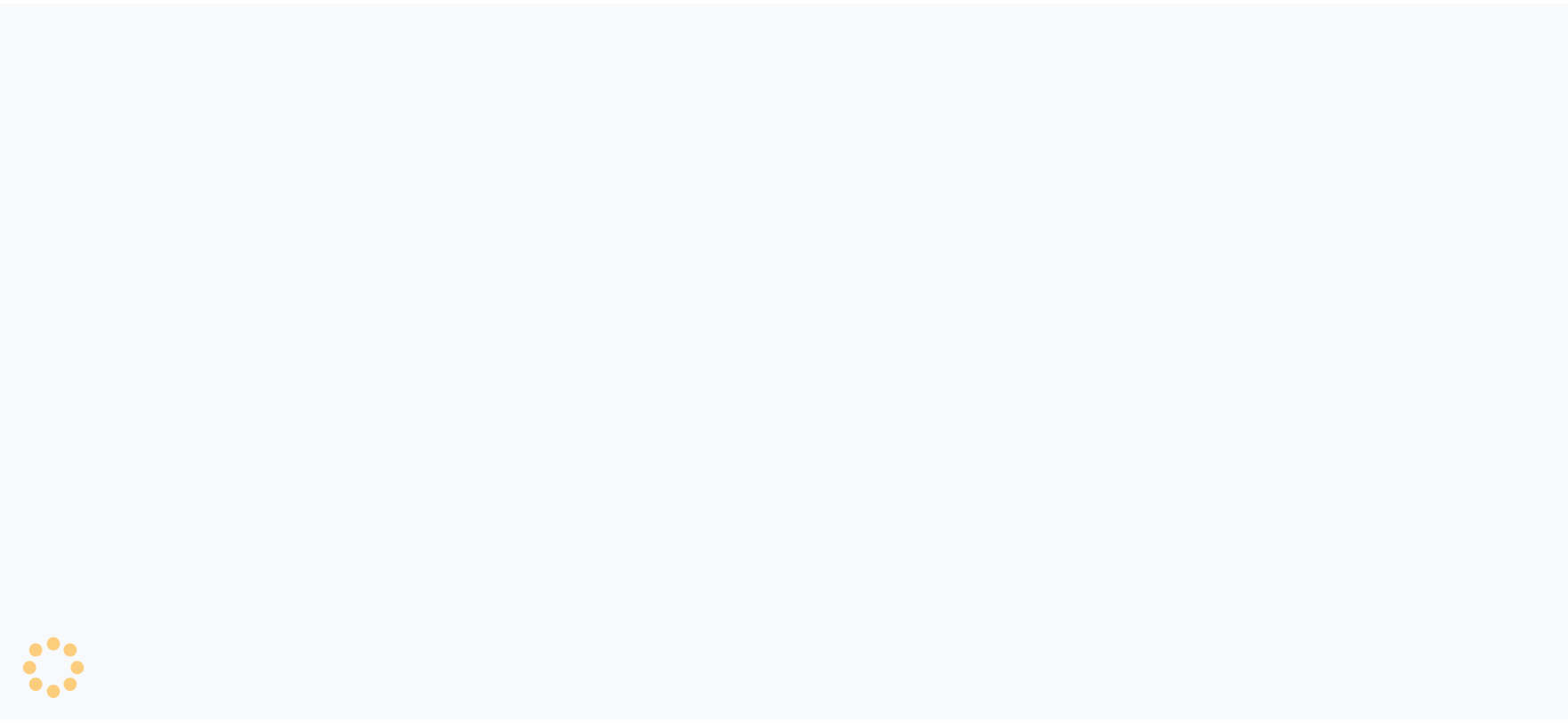 scroll, scrollTop: 0, scrollLeft: 0, axis: both 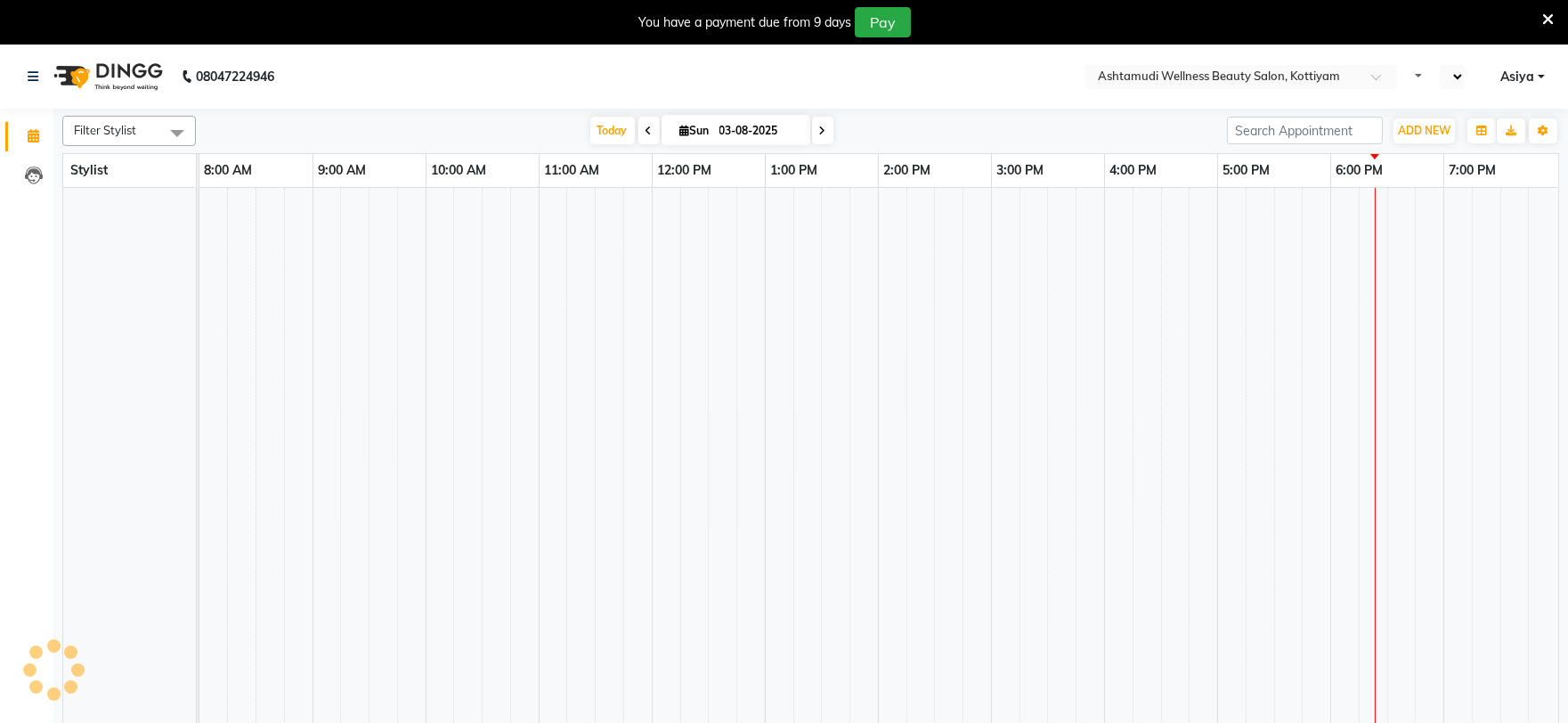 select on "en" 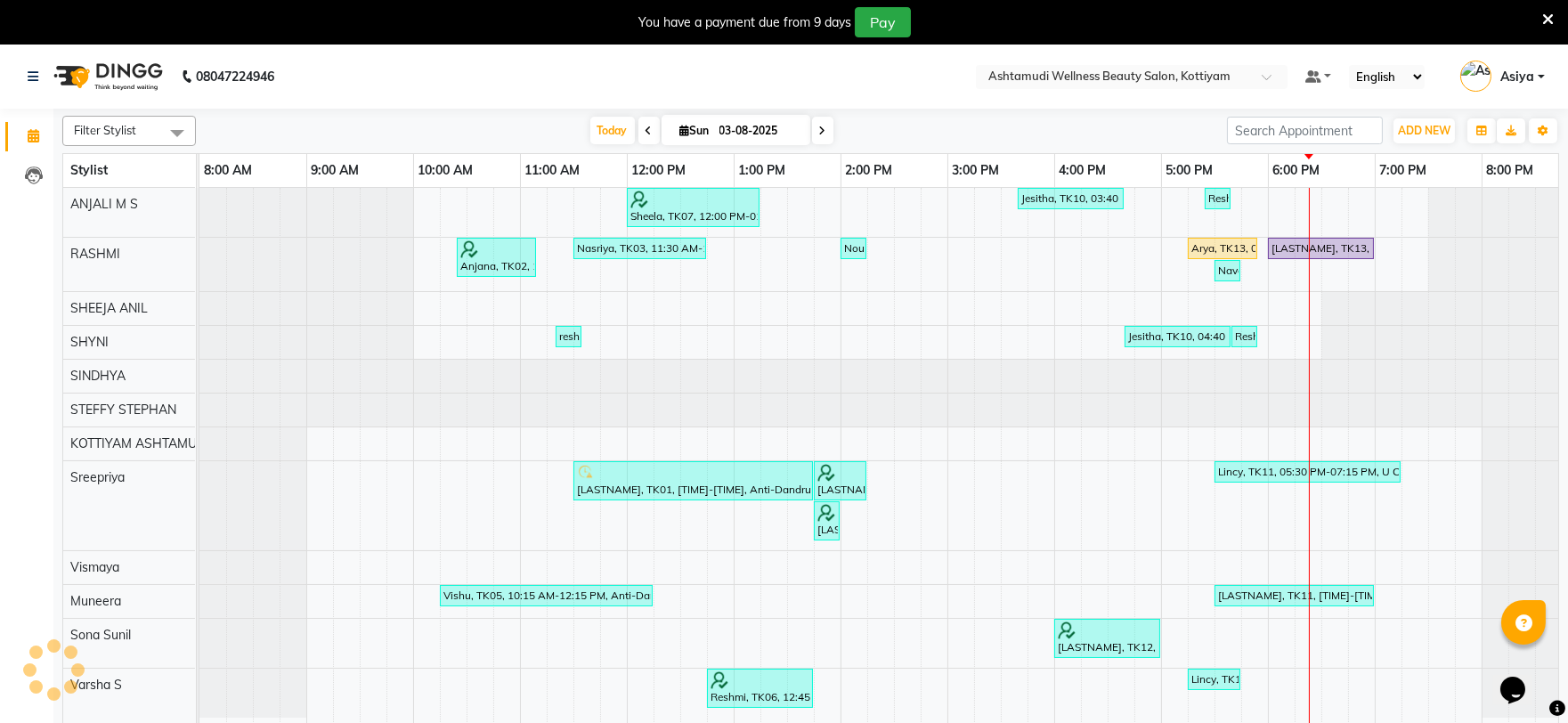 scroll, scrollTop: 0, scrollLeft: 0, axis: both 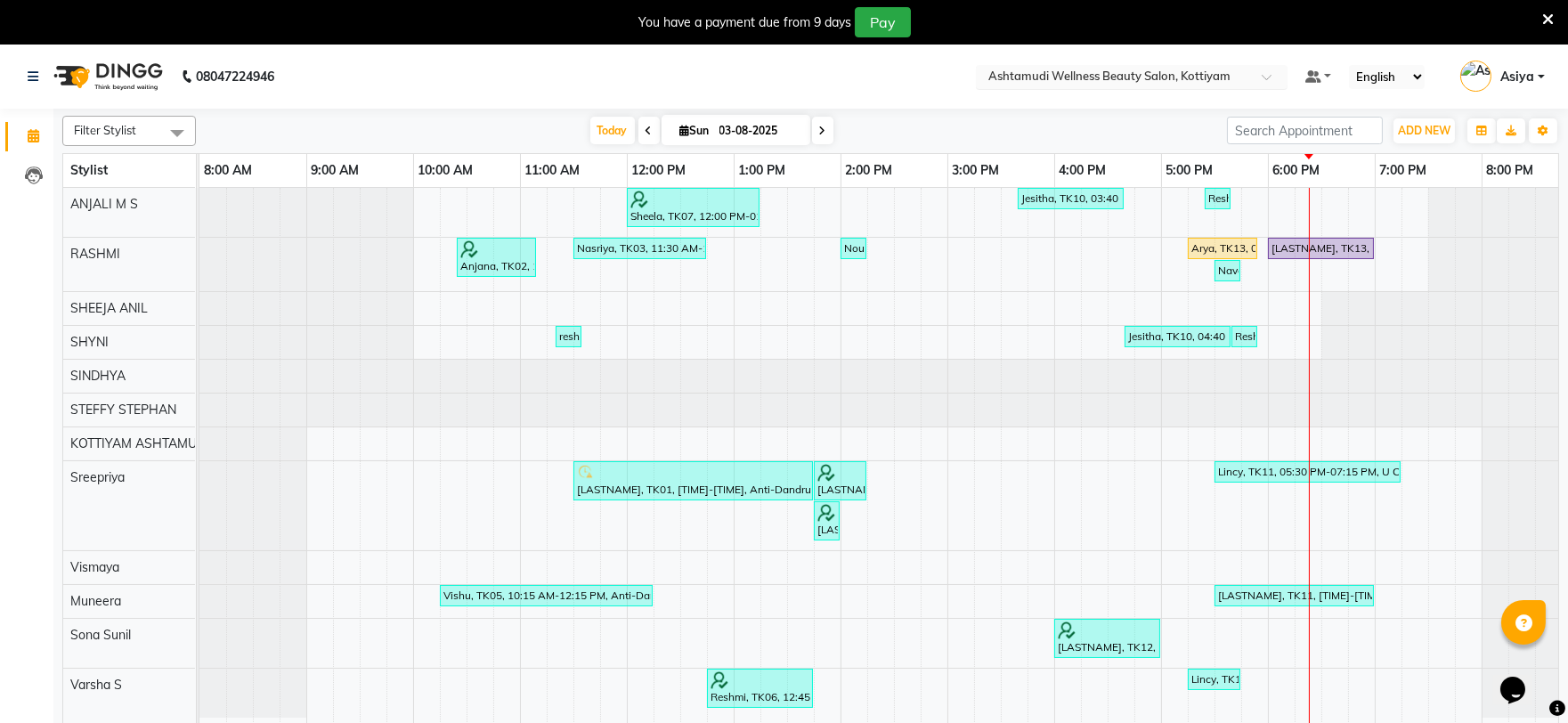 click at bounding box center (1114, 78) 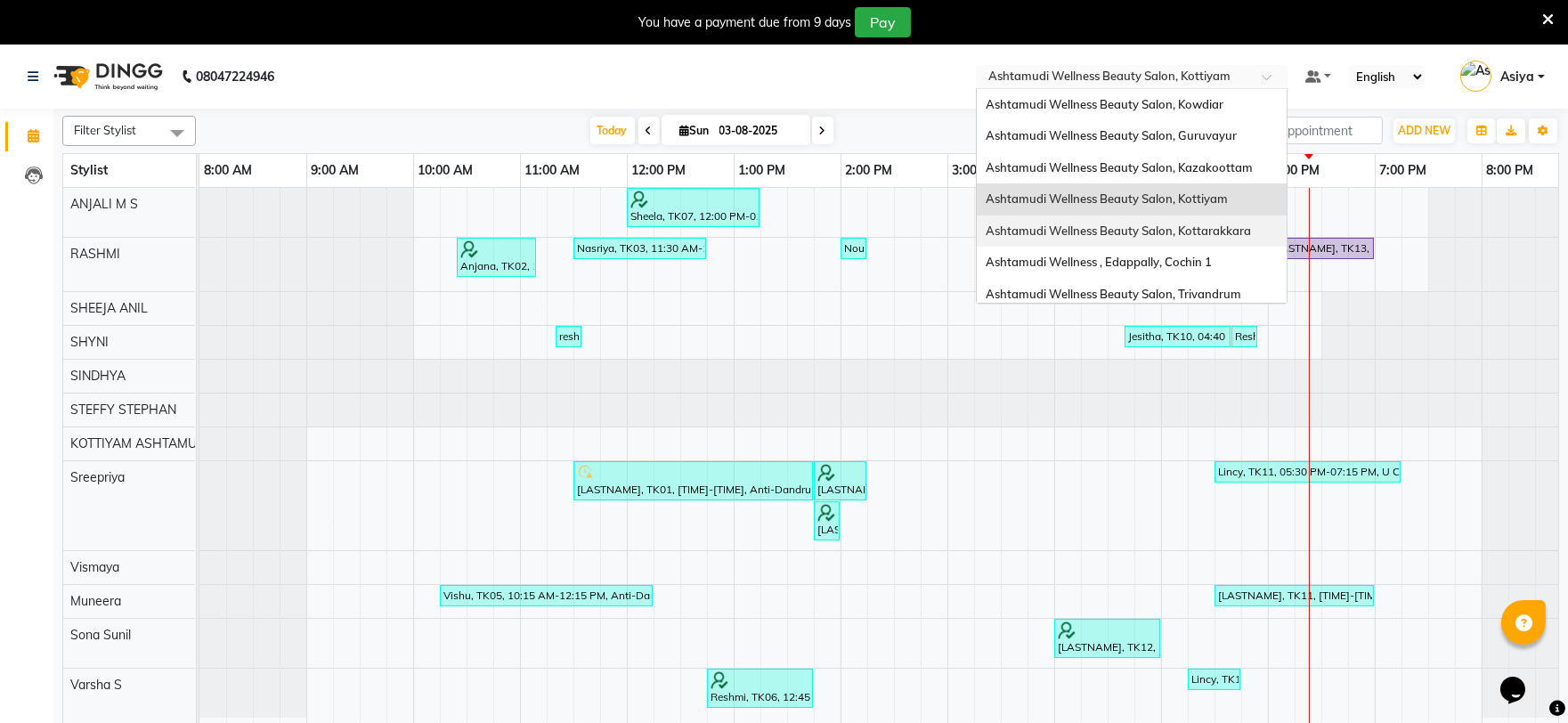 click on "Ashtamudi Wellness Beauty Salon, Kottarakkara" at bounding box center [1132, 232] 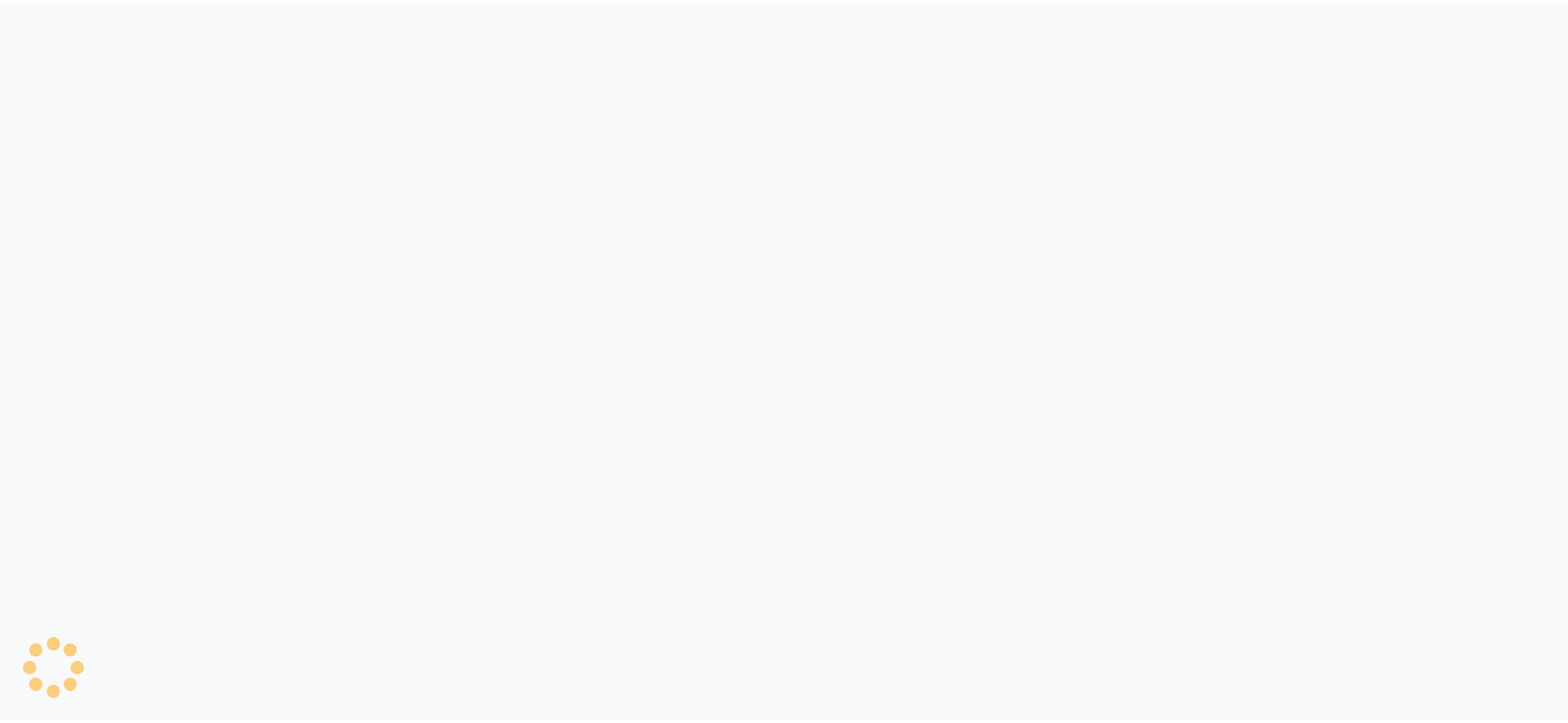 scroll, scrollTop: 0, scrollLeft: 0, axis: both 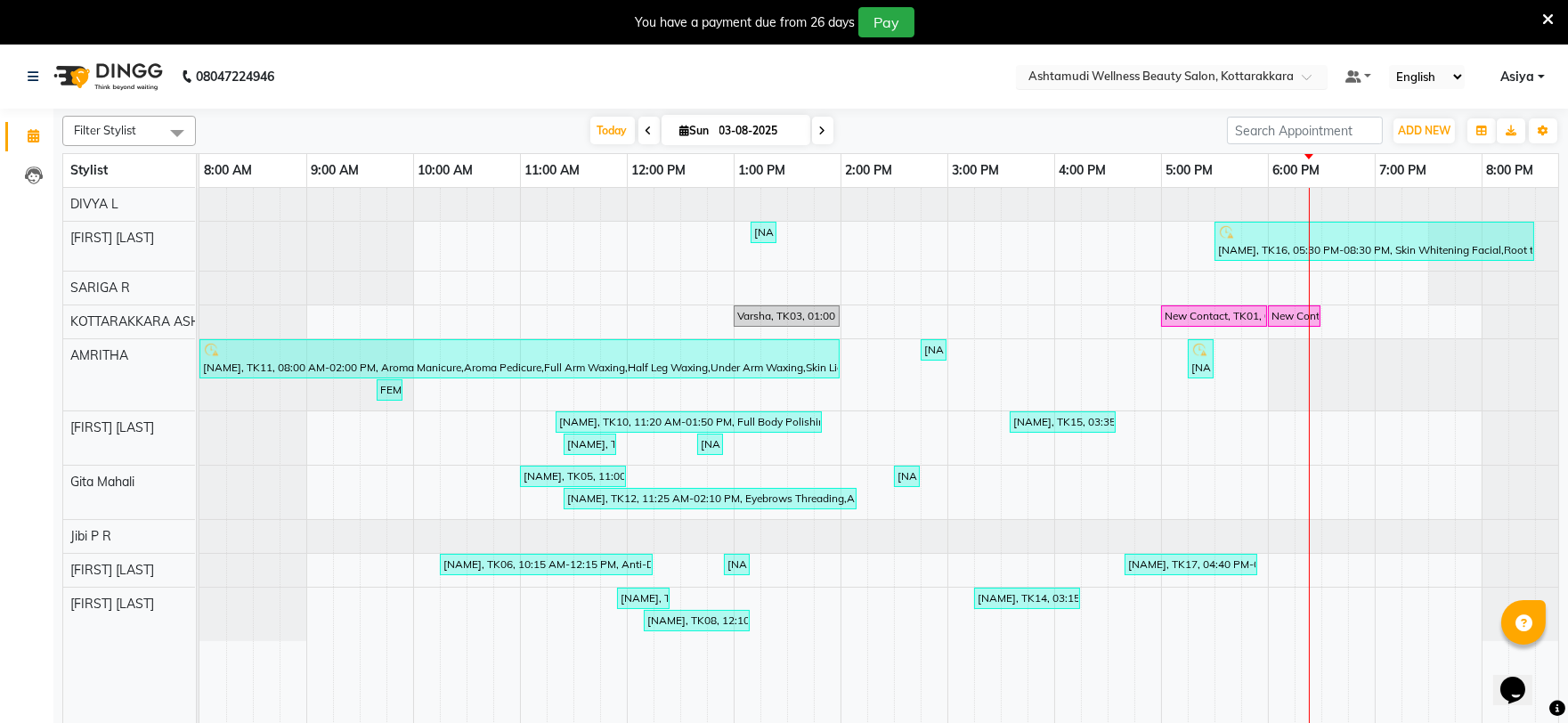 click at bounding box center [1154, 78] 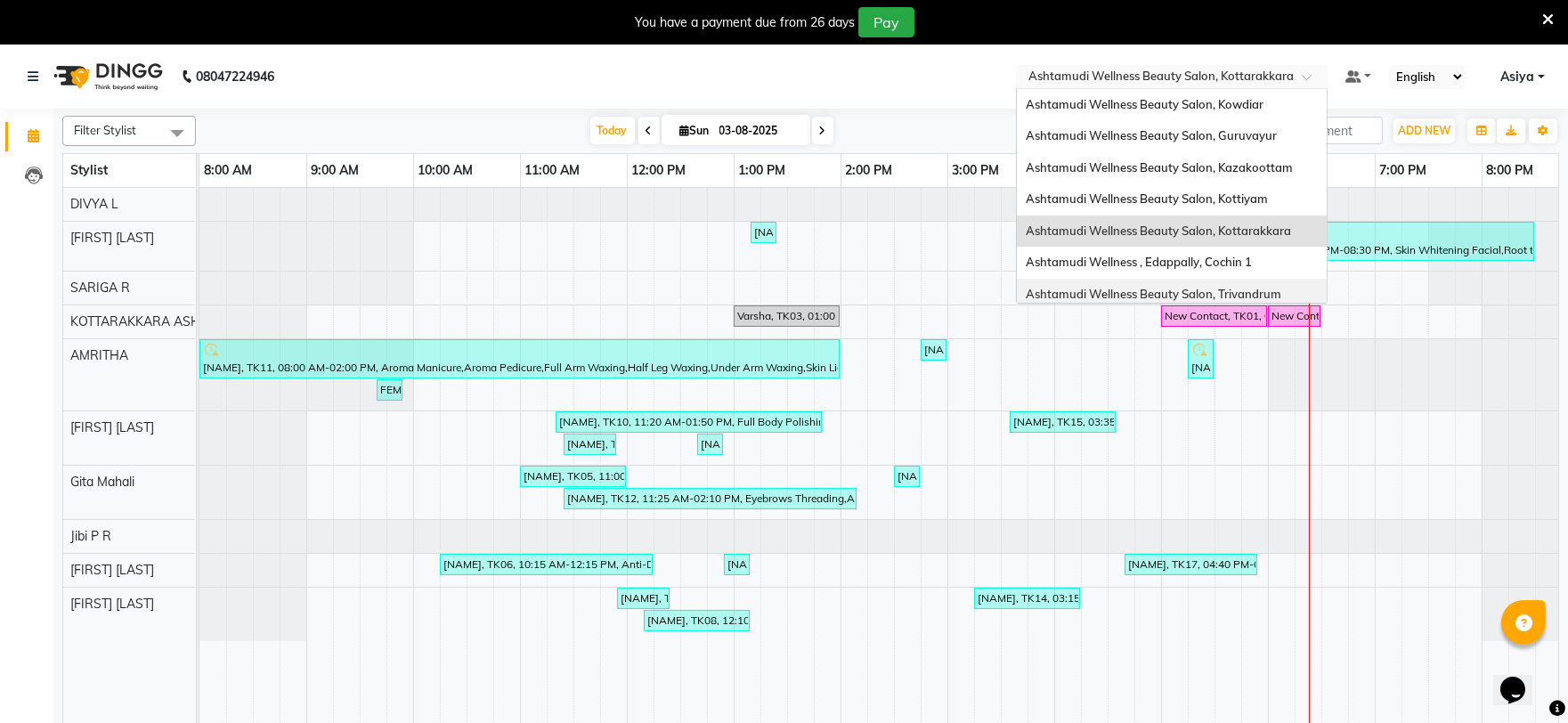 click on "Ashtamudi Wellness Beauty Salon, Trivandrum" at bounding box center [1153, 294] 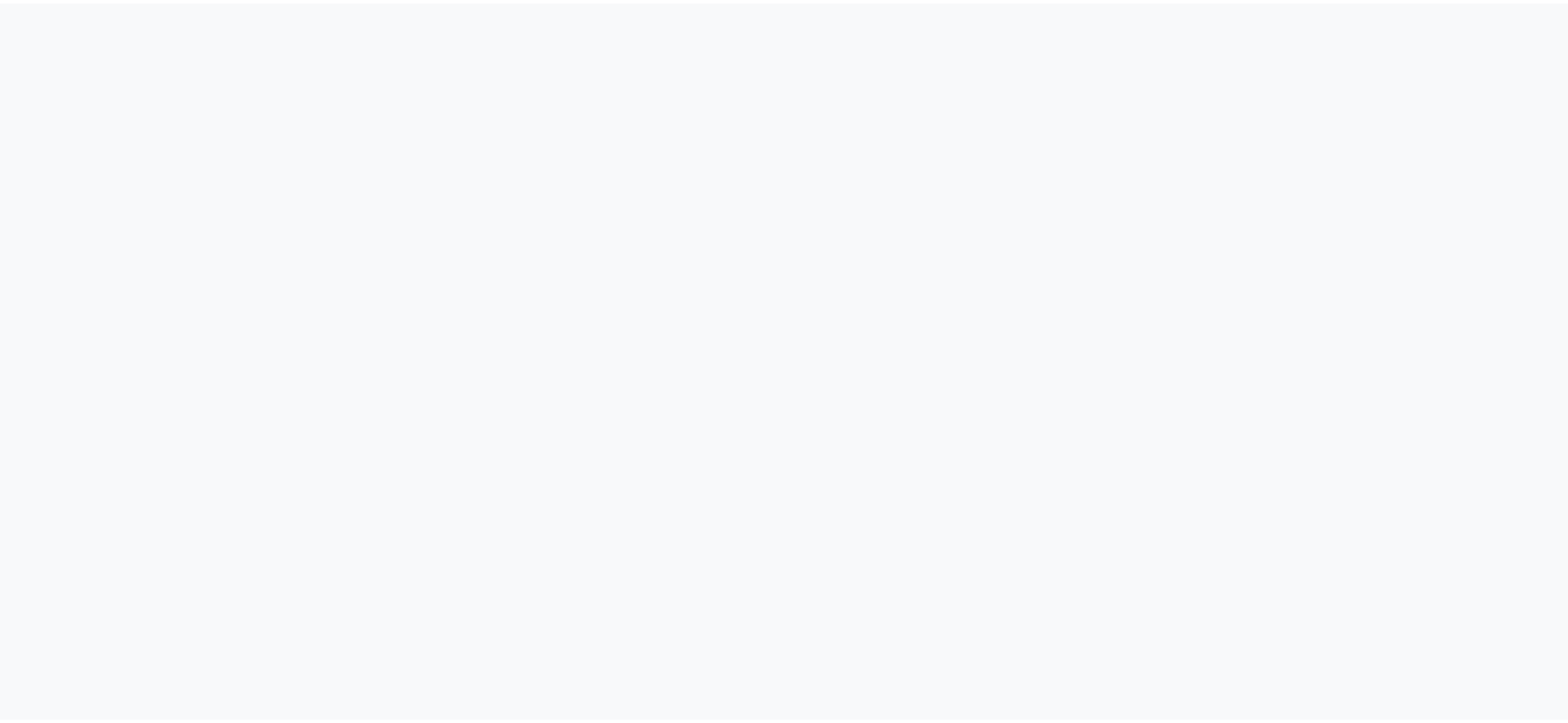 scroll, scrollTop: 0, scrollLeft: 0, axis: both 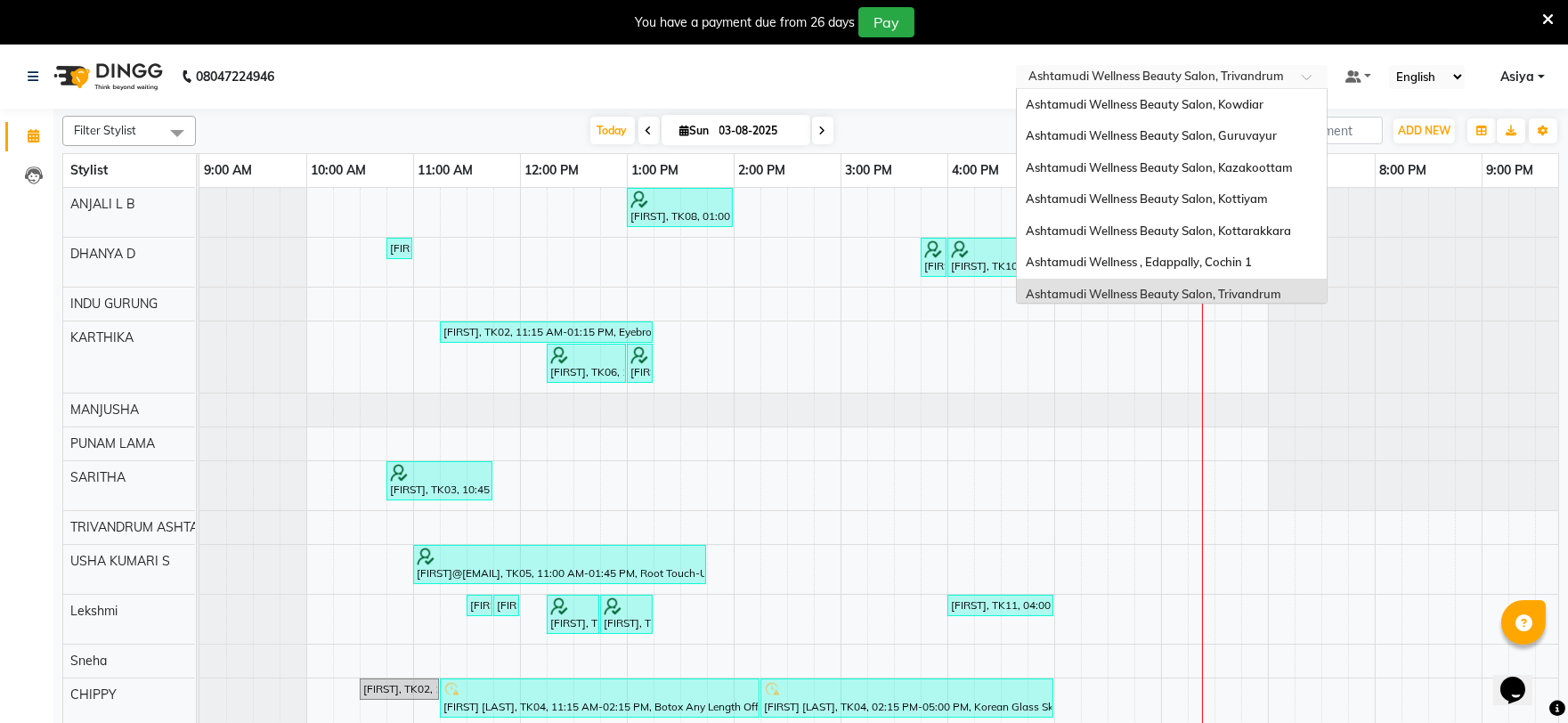 click at bounding box center (1154, 78) 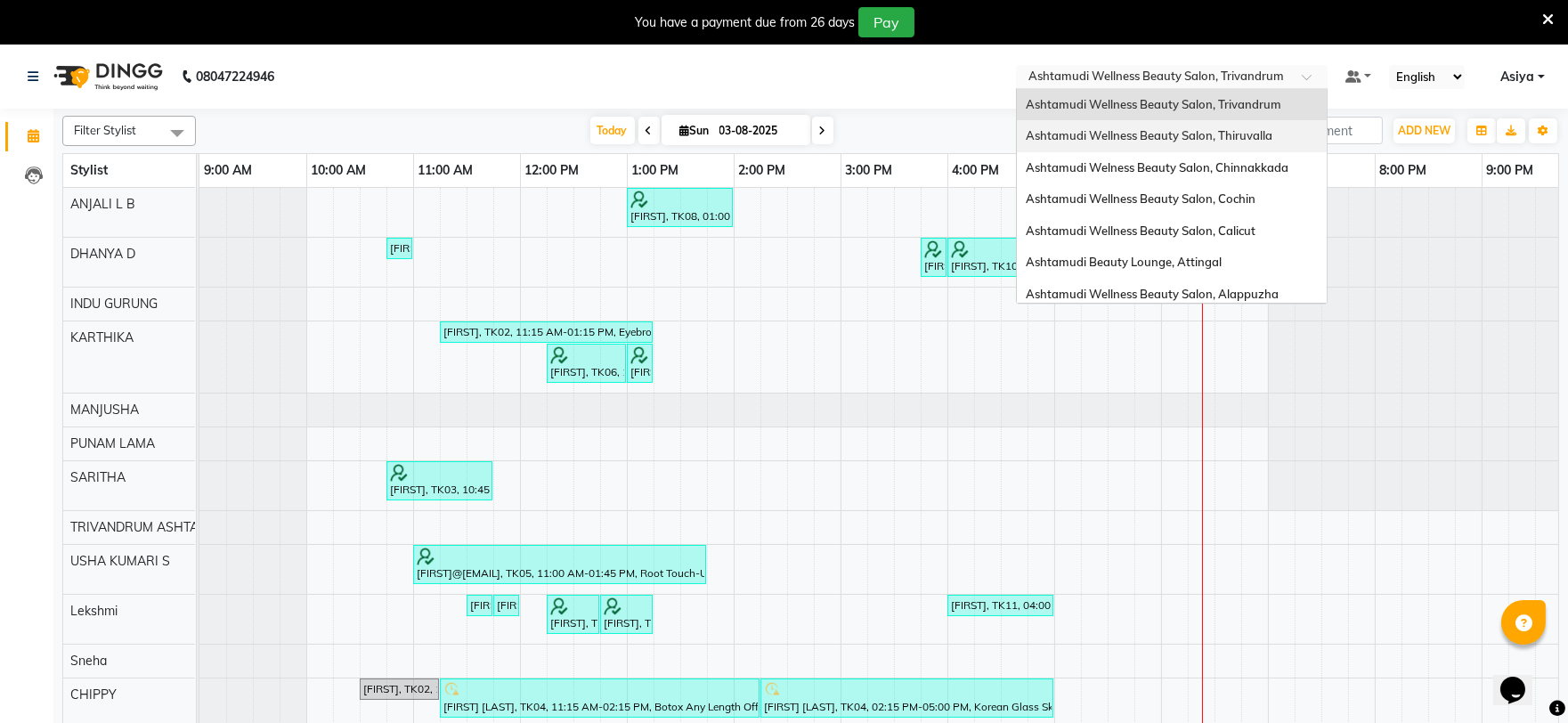 click on "Ashtamudi Wellness Beauty Salon, Thiruvalla" at bounding box center [1172, 136] 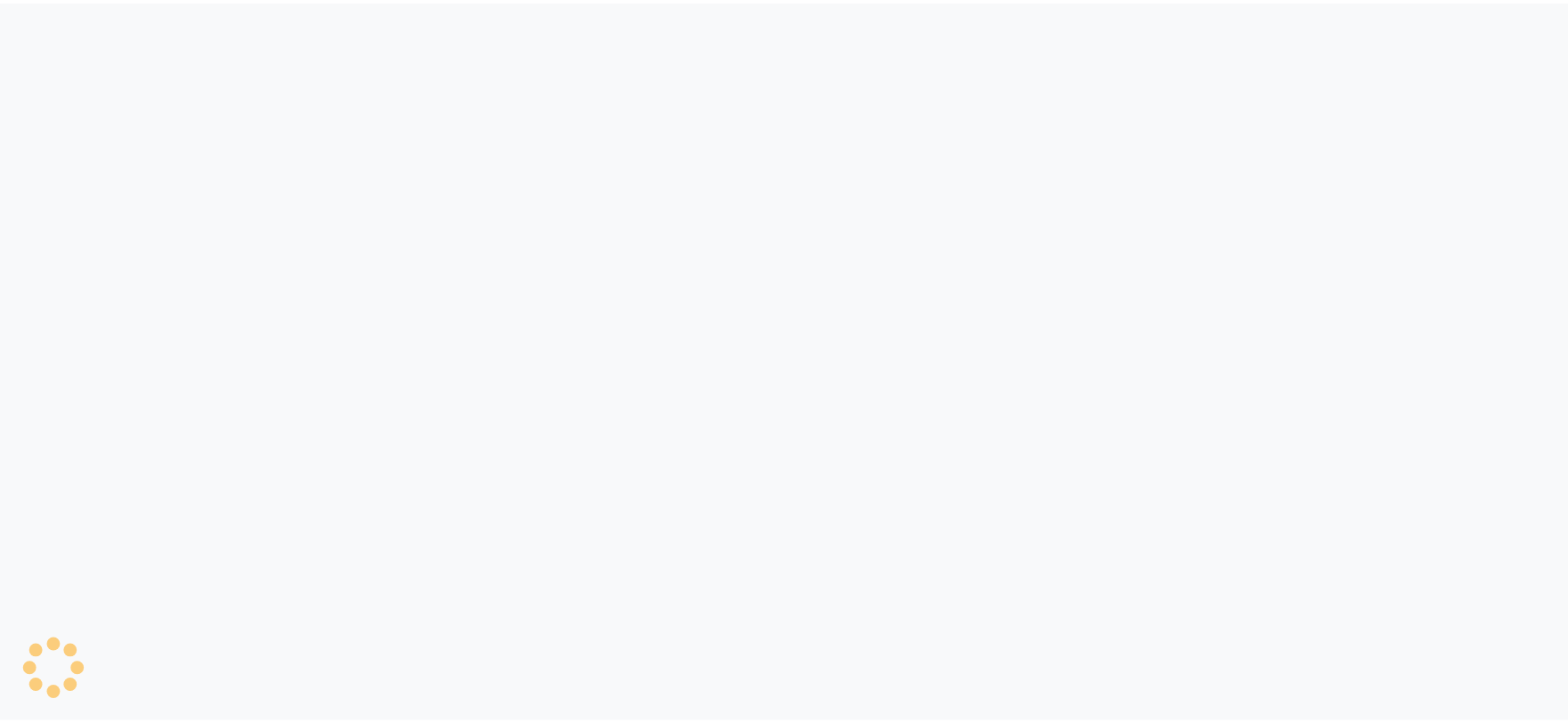 scroll, scrollTop: 0, scrollLeft: 0, axis: both 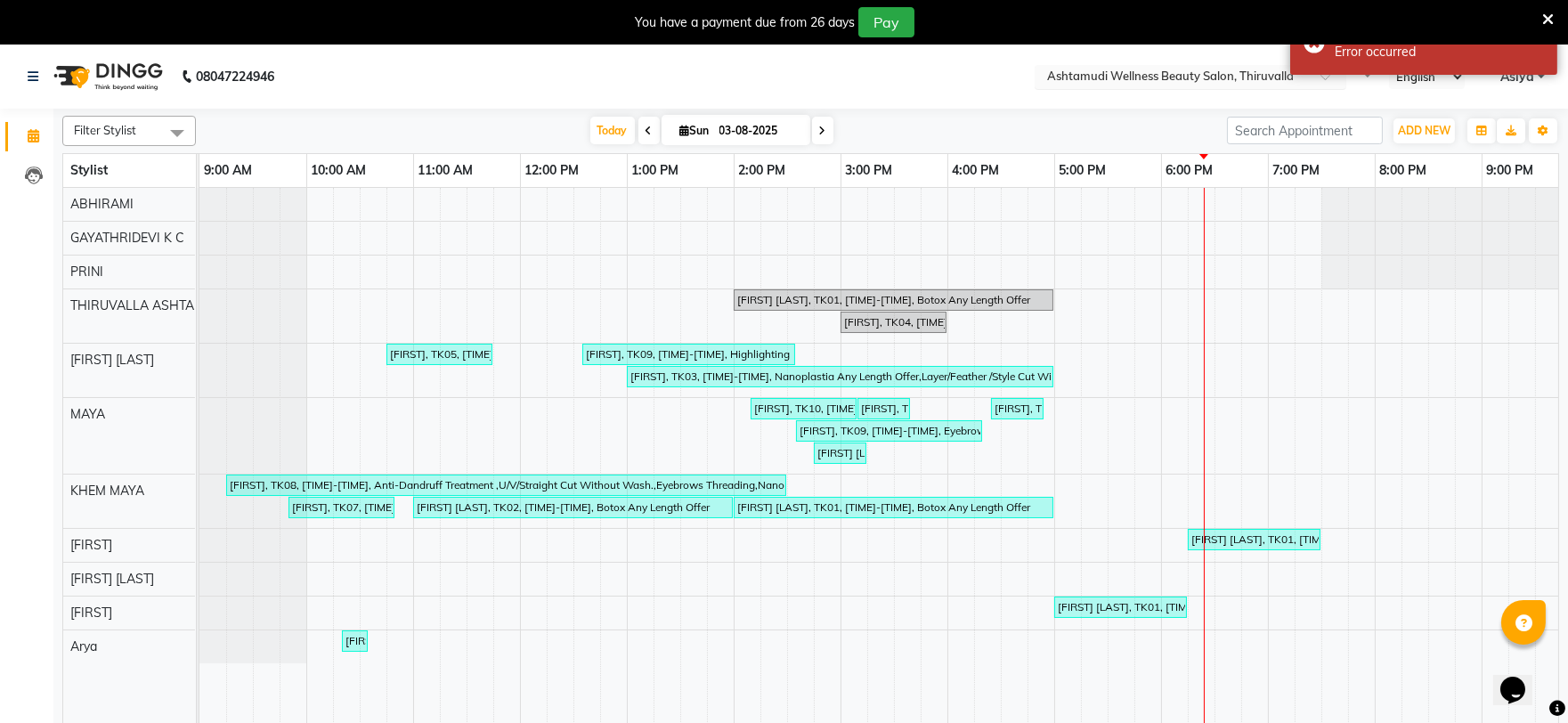 click at bounding box center (1173, 78) 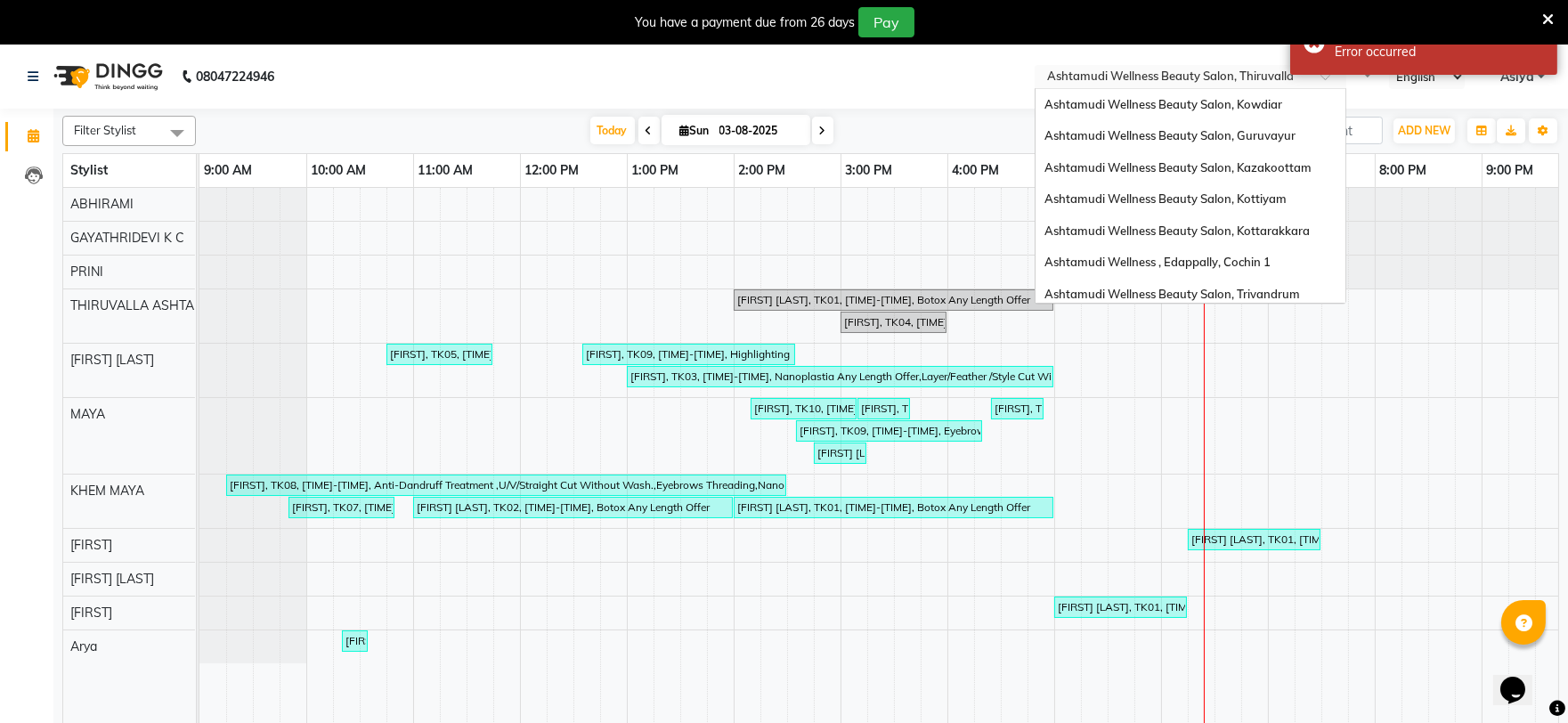 scroll, scrollTop: 220, scrollLeft: 0, axis: vertical 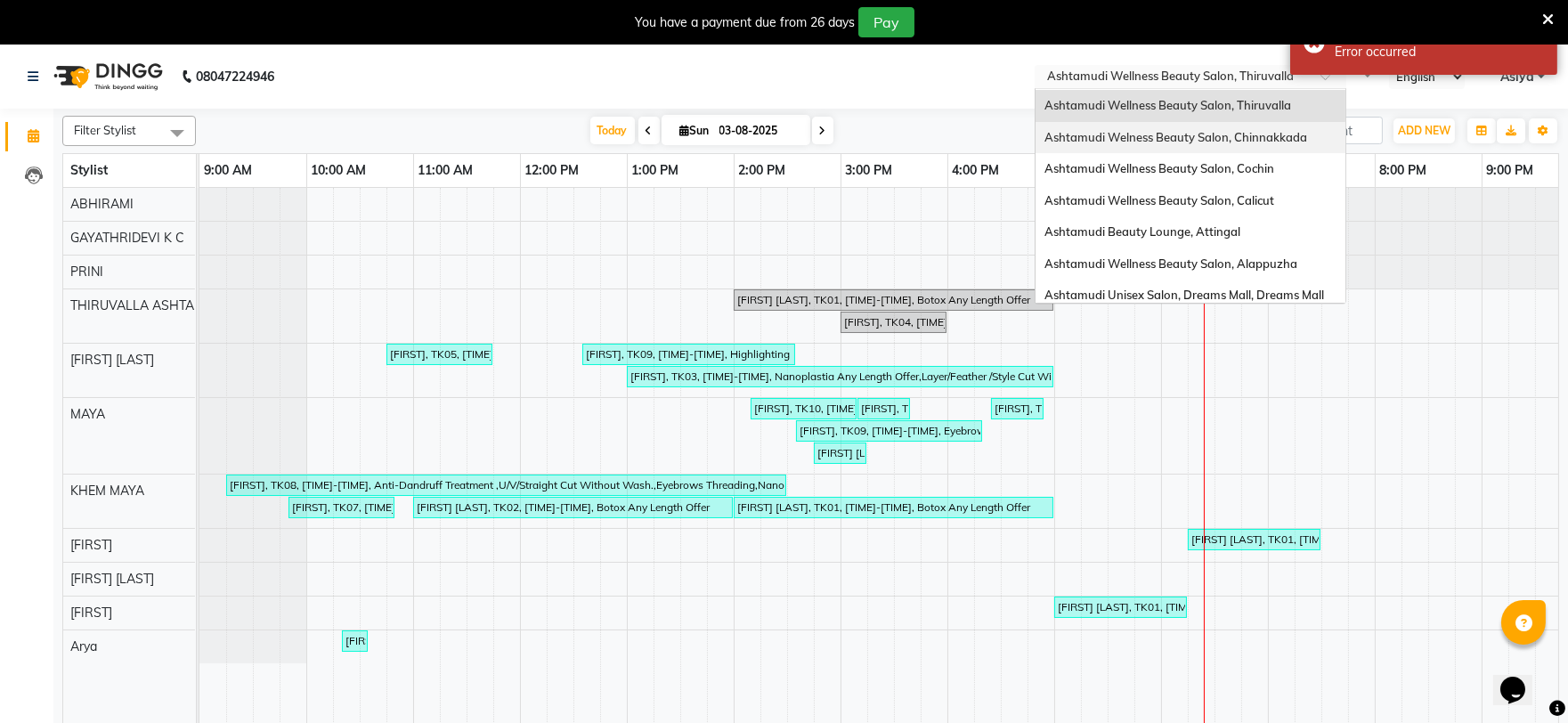 click on "Ashtamudi Welness Beauty Salon, Chinnakkada" at bounding box center (1175, 137) 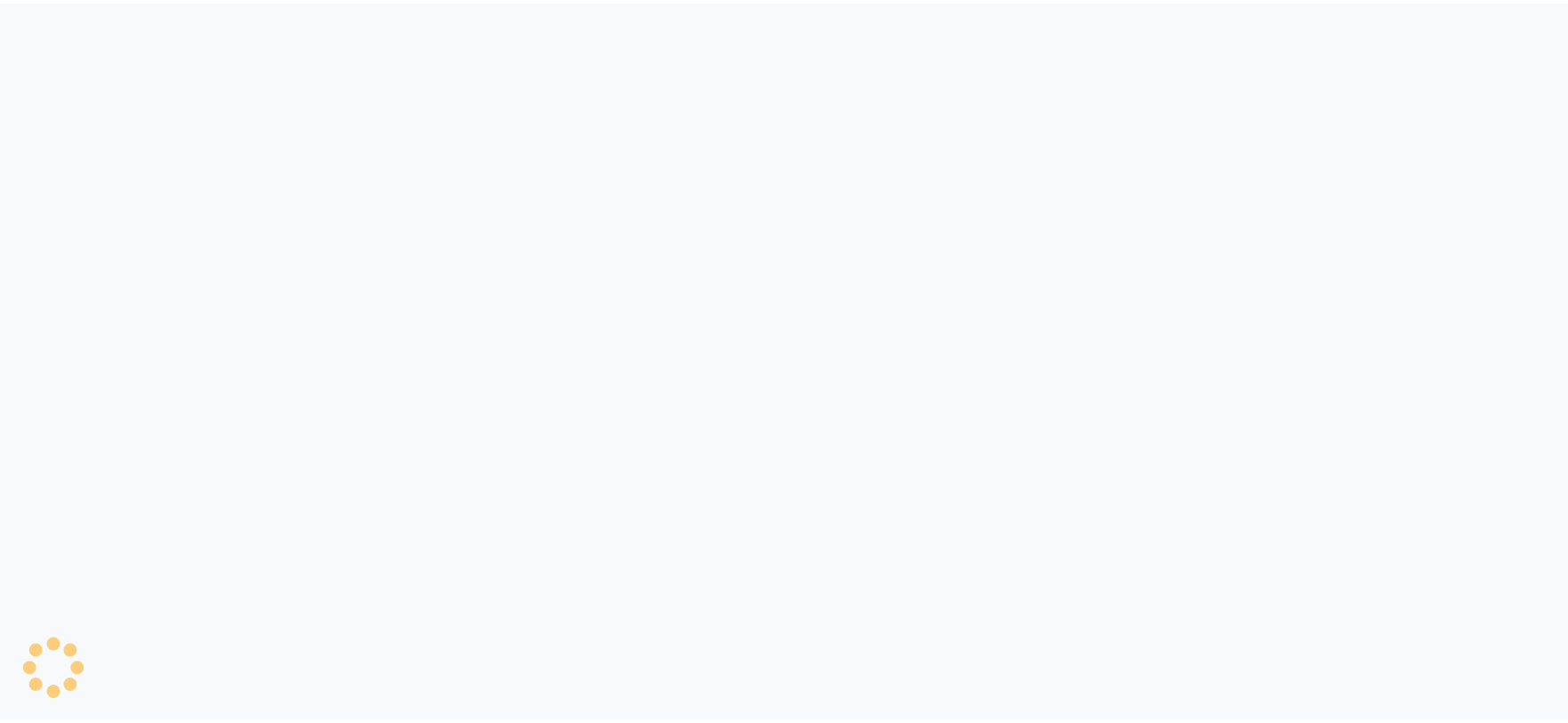 scroll, scrollTop: 0, scrollLeft: 0, axis: both 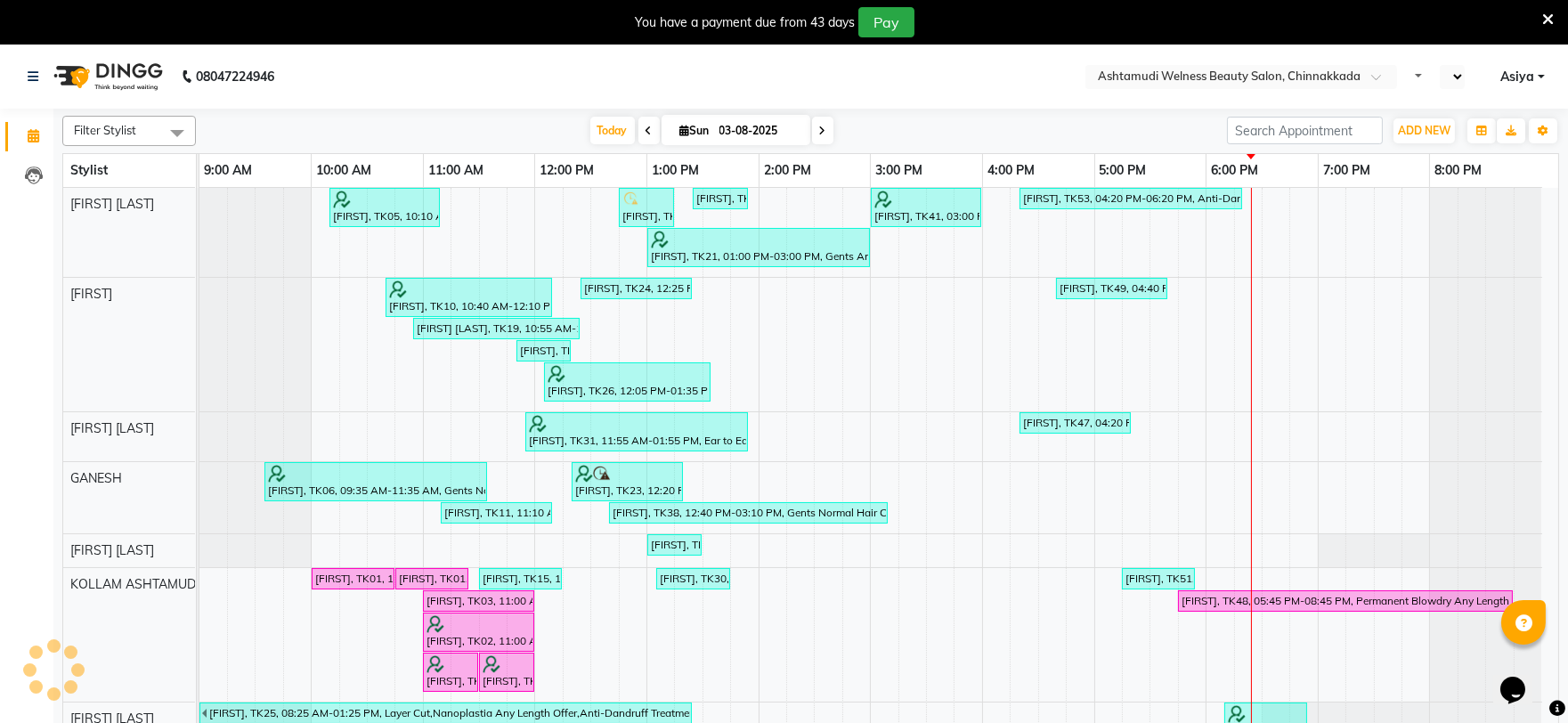 select on "en" 